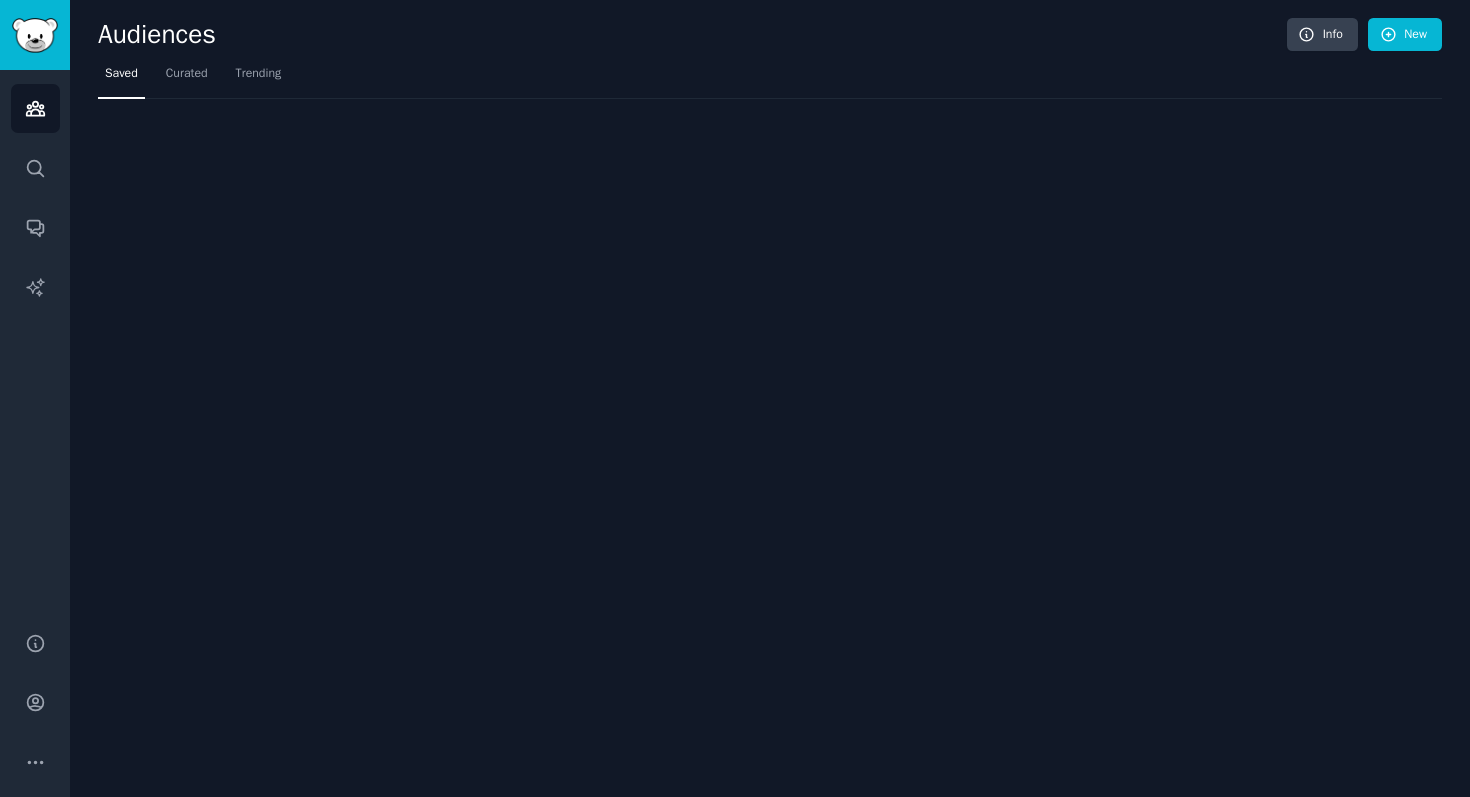 scroll, scrollTop: 0, scrollLeft: 0, axis: both 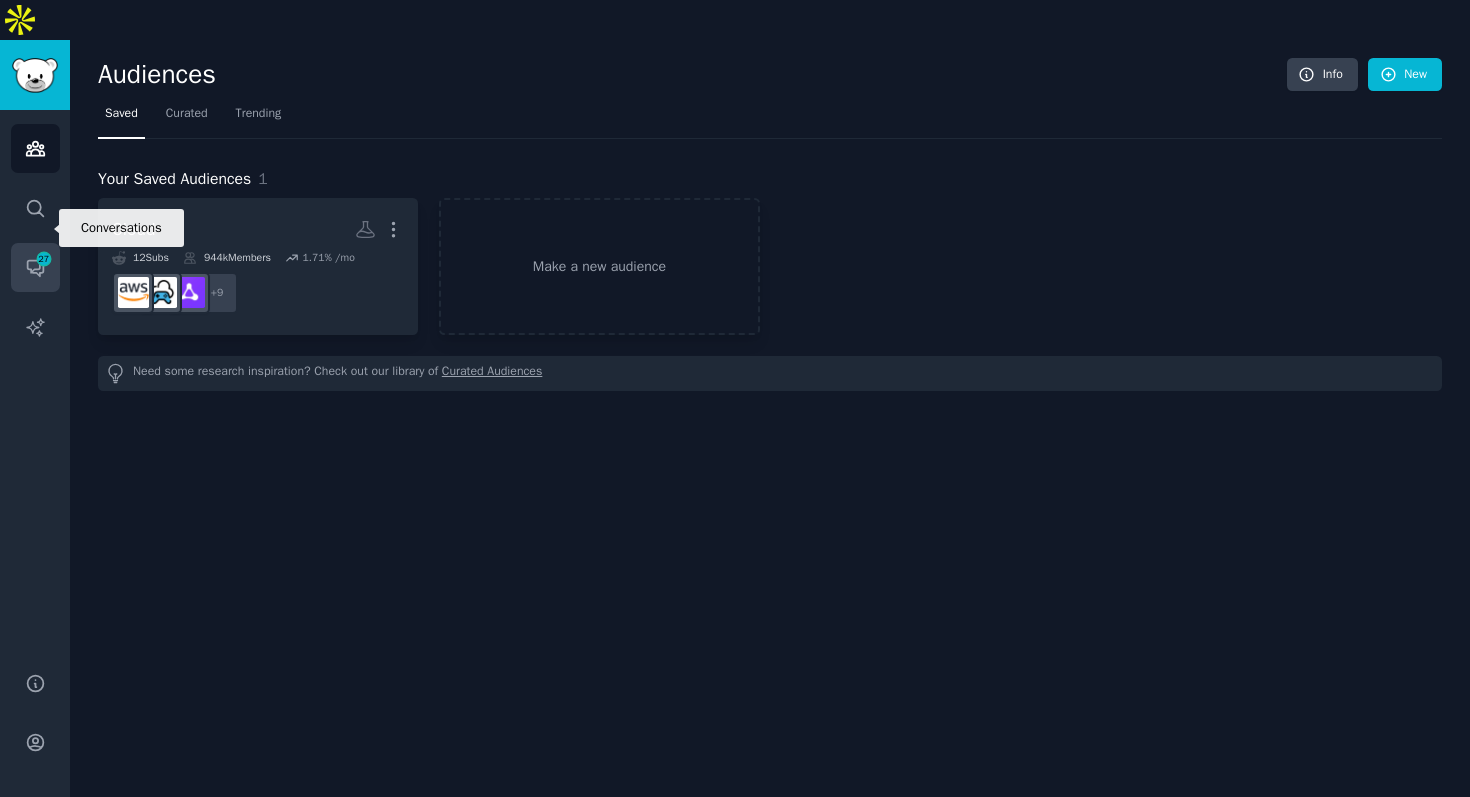 click on "Conversations 27" at bounding box center [35, 267] 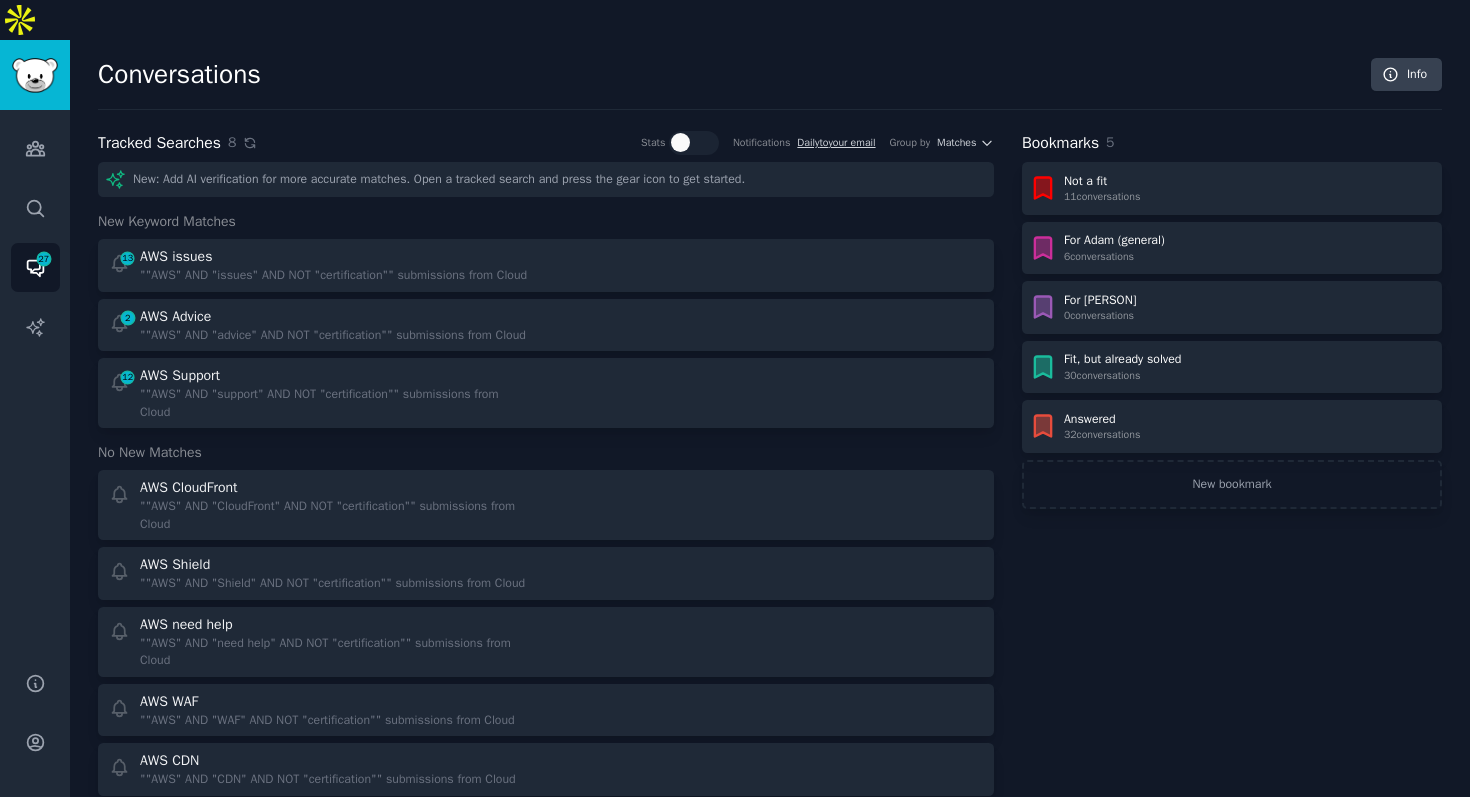 click 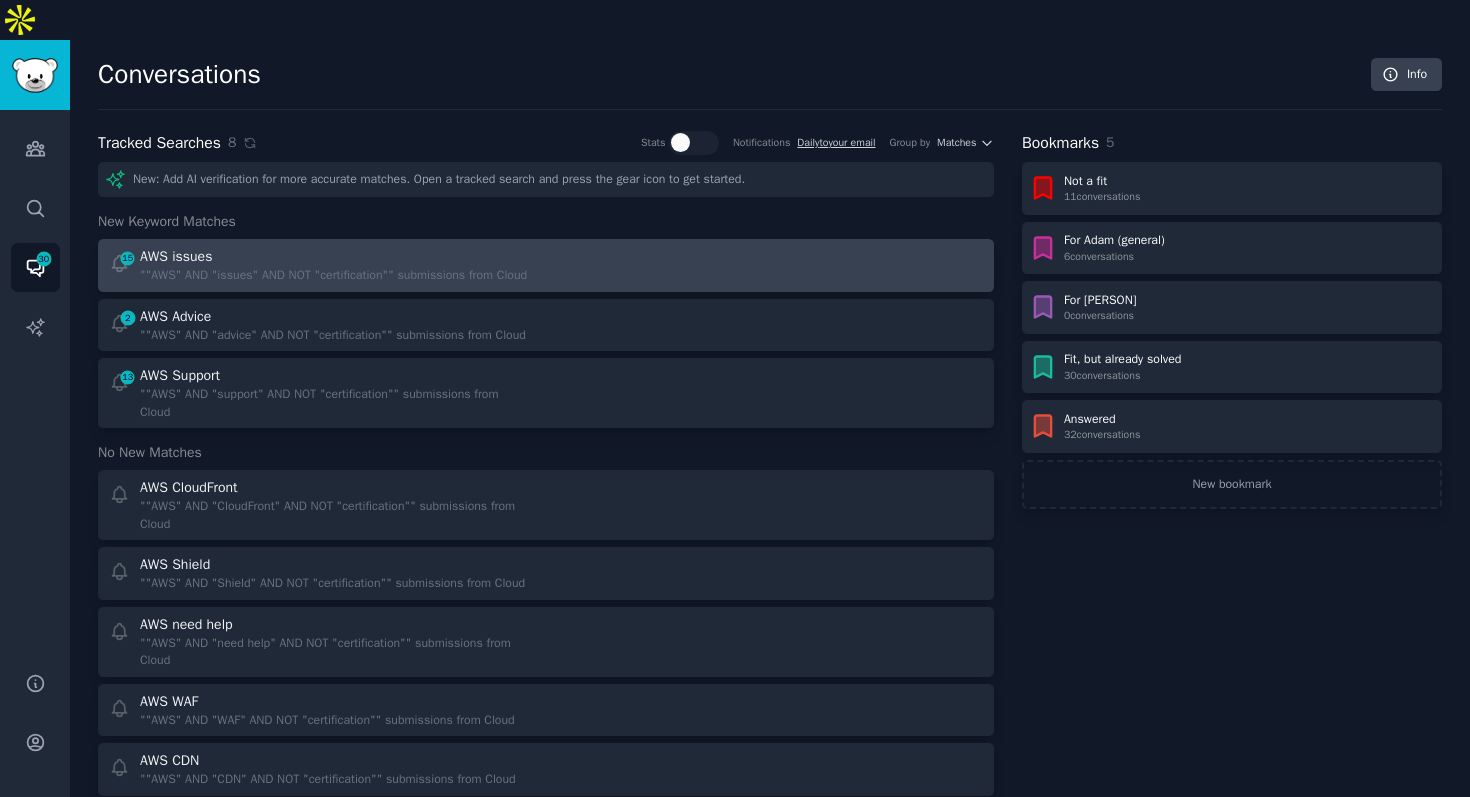 click on "AWS issues" at bounding box center [333, 256] 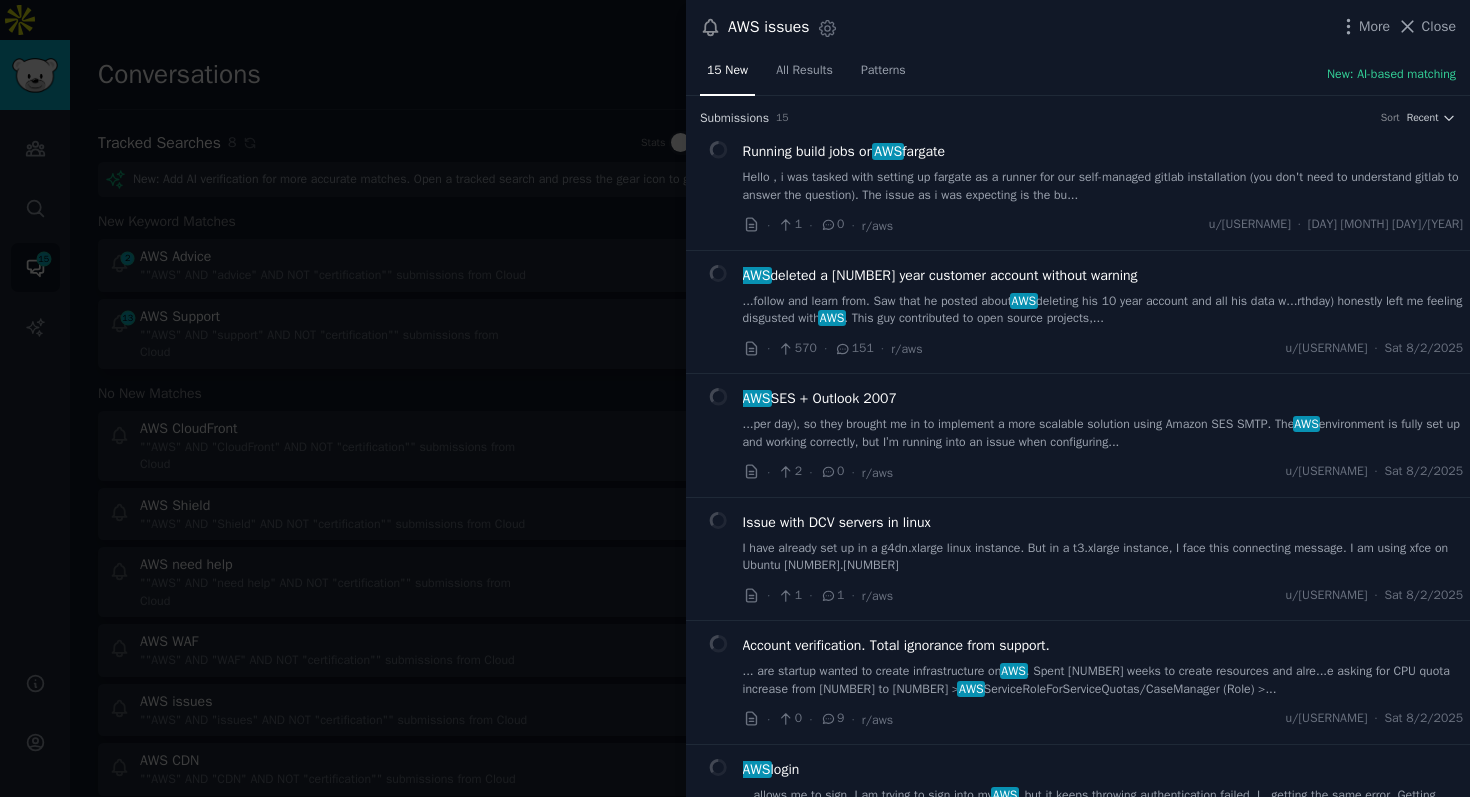 click on "Hello , i was tasked with setting up fargate as a runner for our self-managed gitlab installation (you don't need to understand gitlab to answer the question).
The issue as i was expecting is the bu..." at bounding box center [1103, 186] 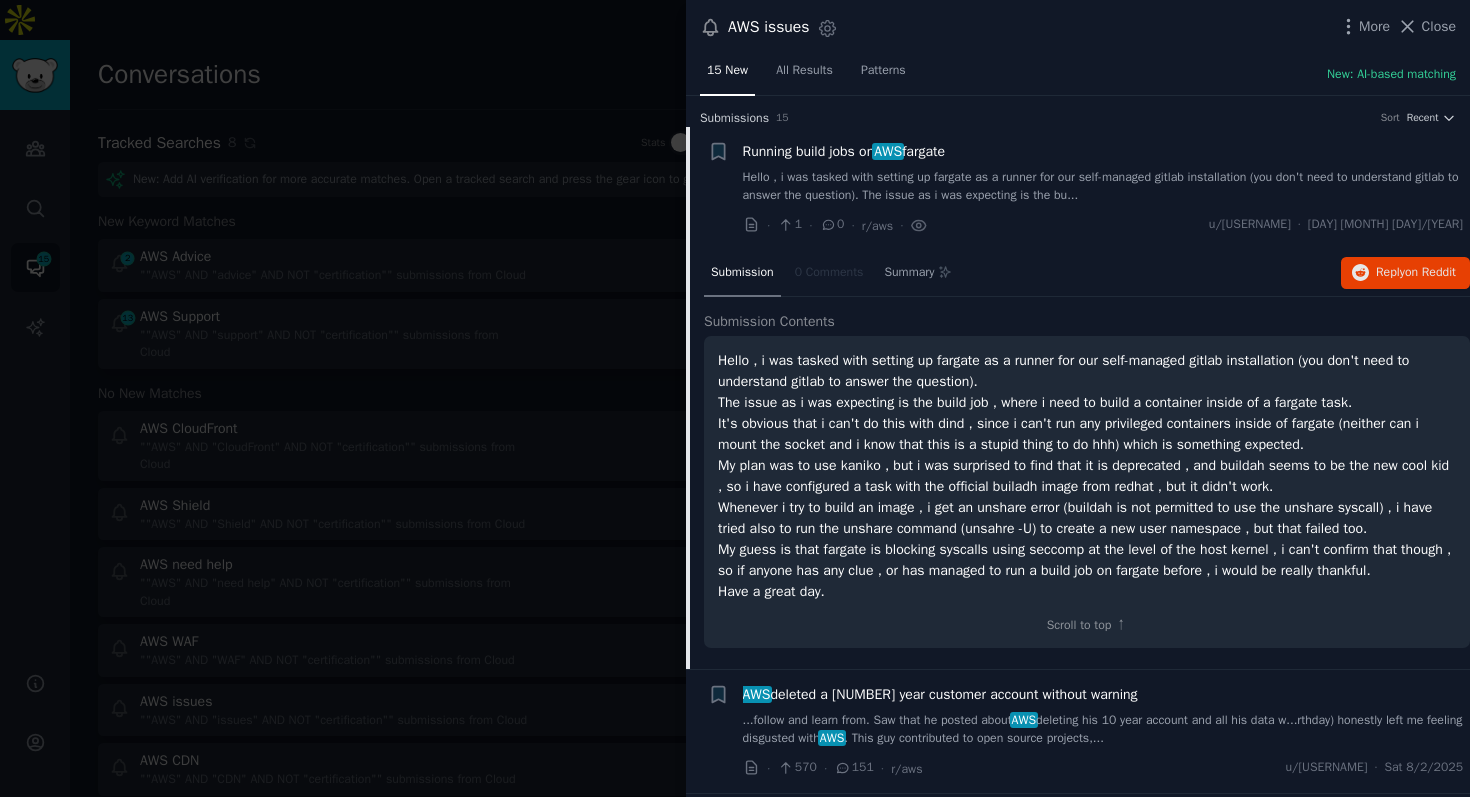 scroll, scrollTop: 31, scrollLeft: 0, axis: vertical 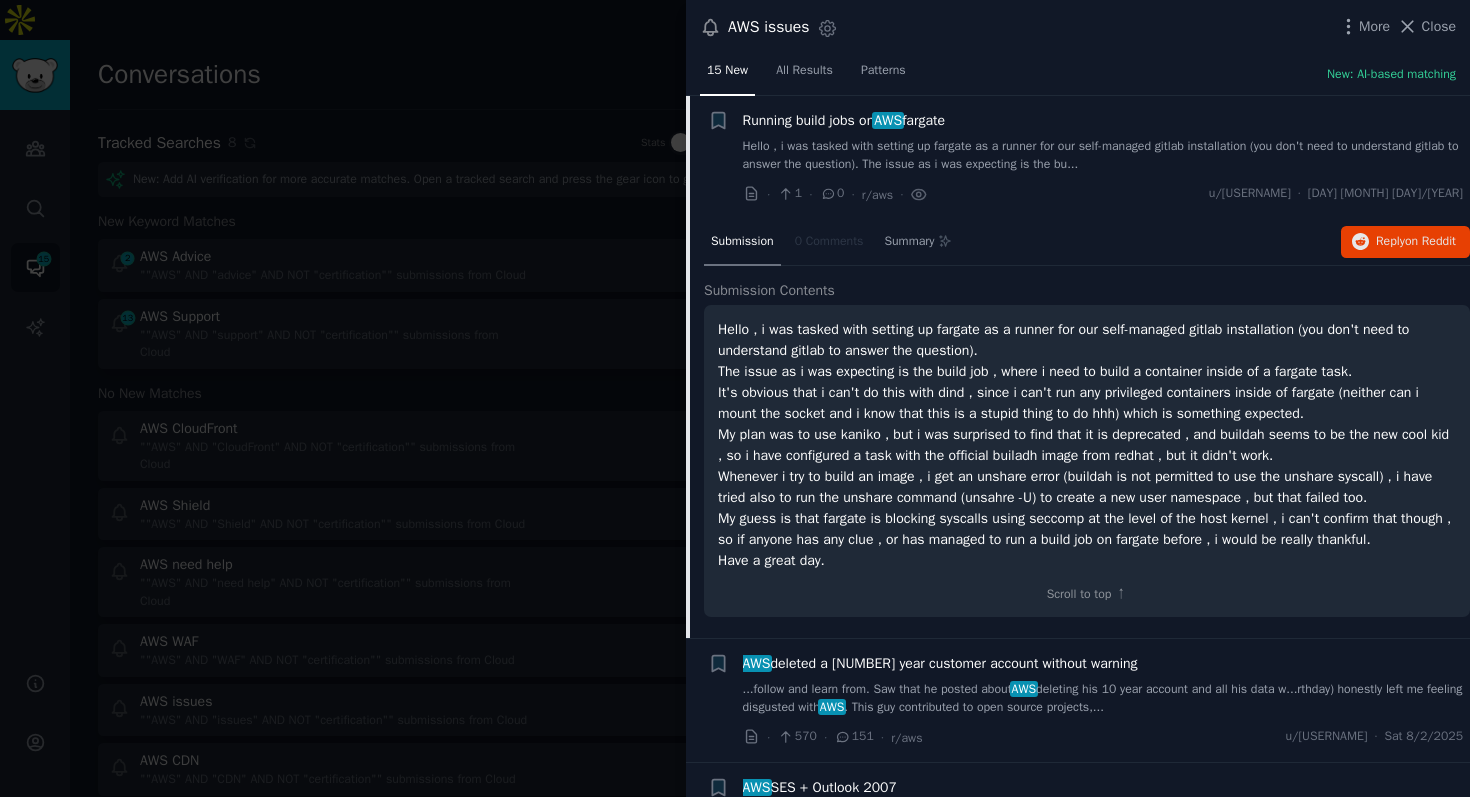 click on "Hello , i was tasked with setting up fargate as a runner for our self-managed gitlab installation (you don't need to understand gitlab to answer the question).
The issue as i was expecting is the bu..." at bounding box center [1103, 155] 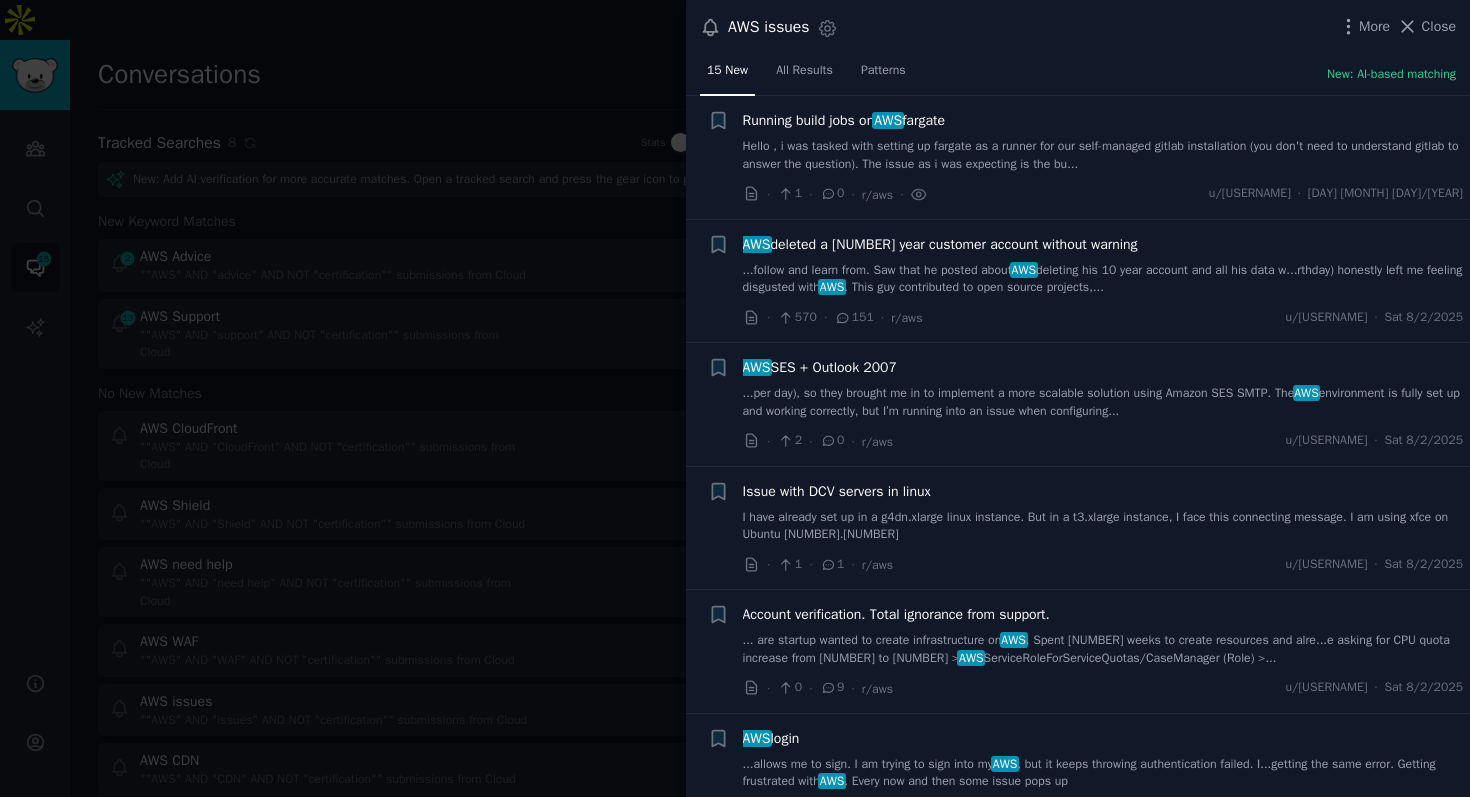 click on "AWS deleted a 10 year customer account without warning" at bounding box center [940, 244] 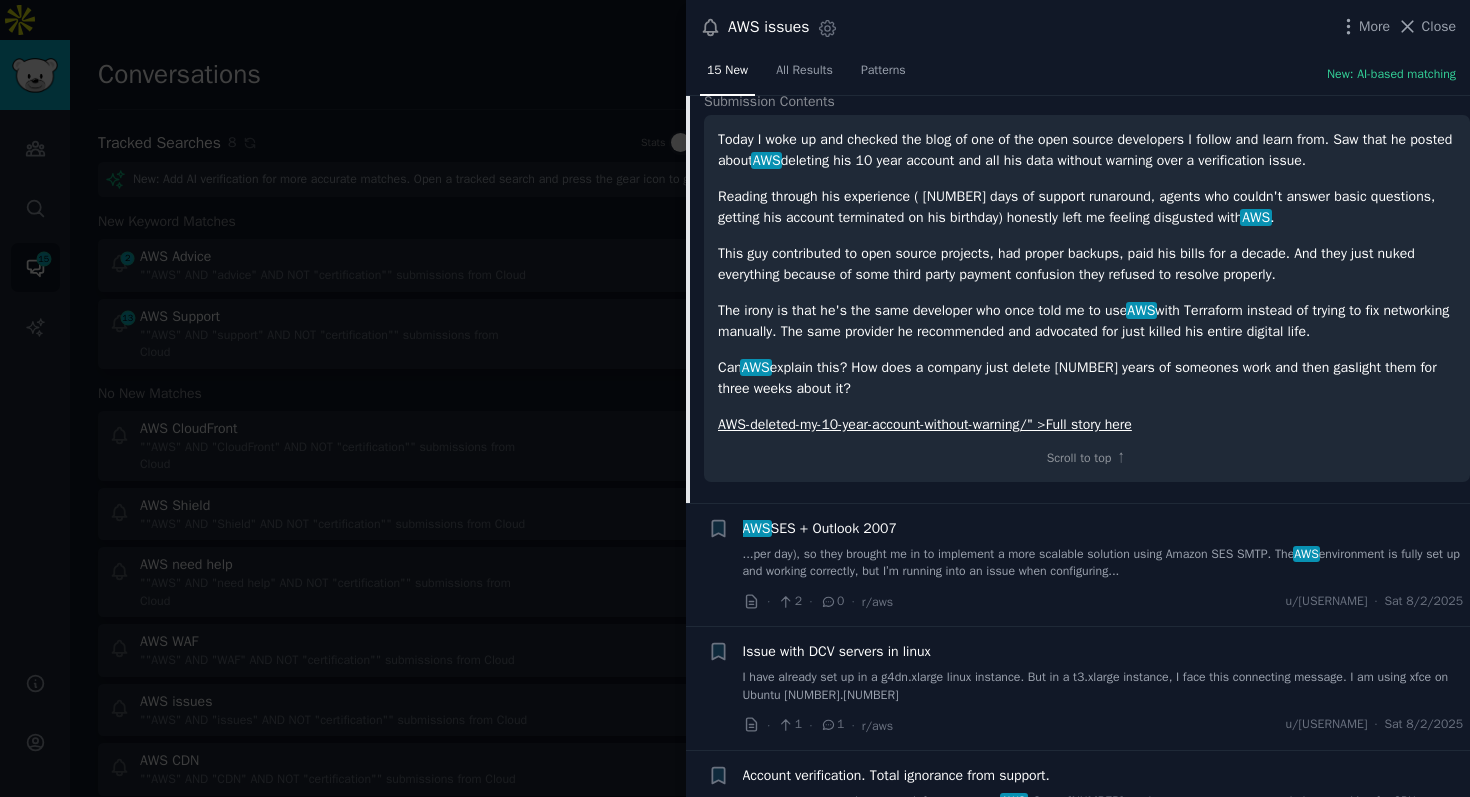 scroll, scrollTop: 347, scrollLeft: 0, axis: vertical 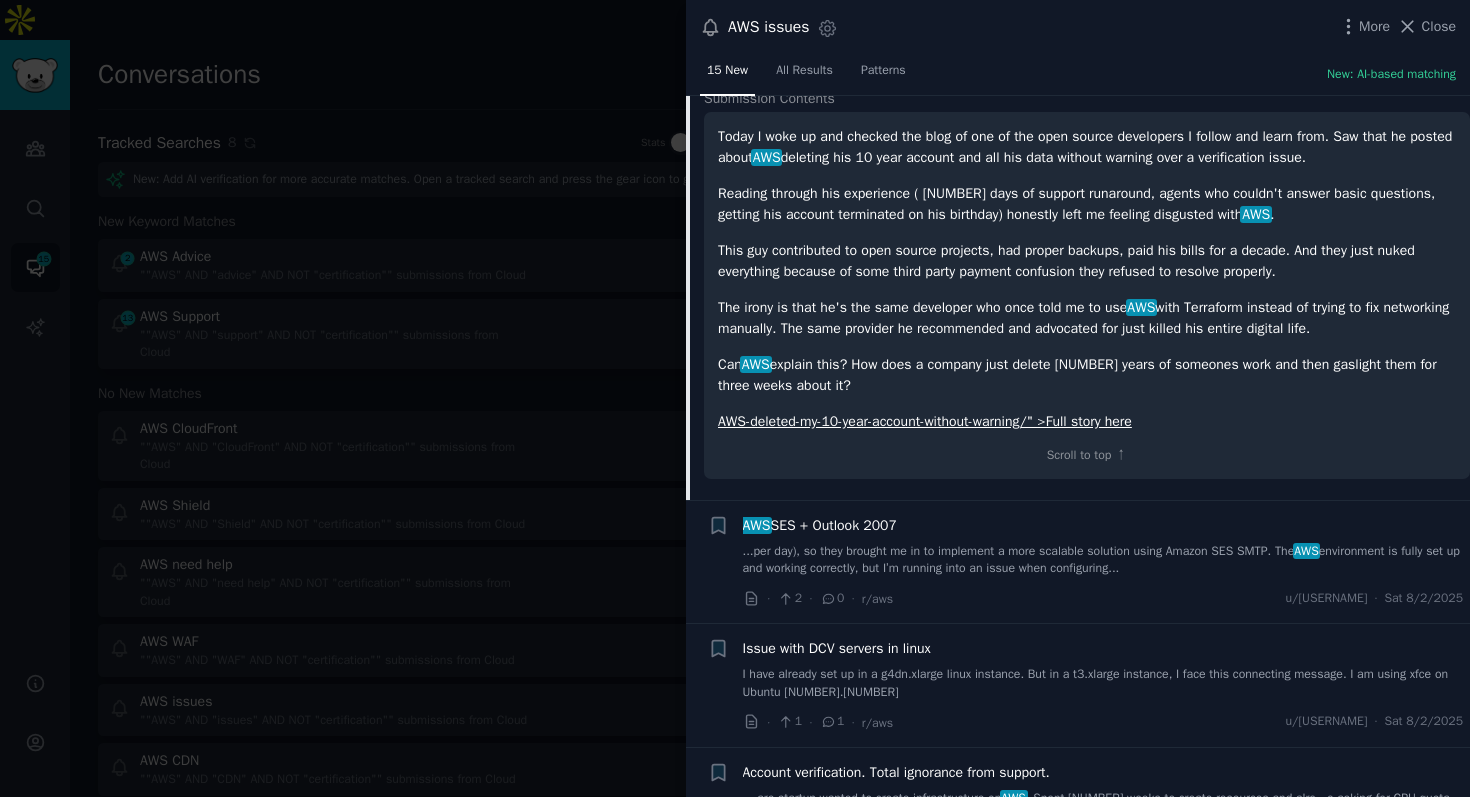 click on "AWS  SES + Outlook 2007 ...per day), so they brought me in to implement a more scalable solution using Amazon SES SMTP.
The  AWS  environment is fully set up and working correctly, but I’m running into an issue when configuring..." at bounding box center [1103, 546] 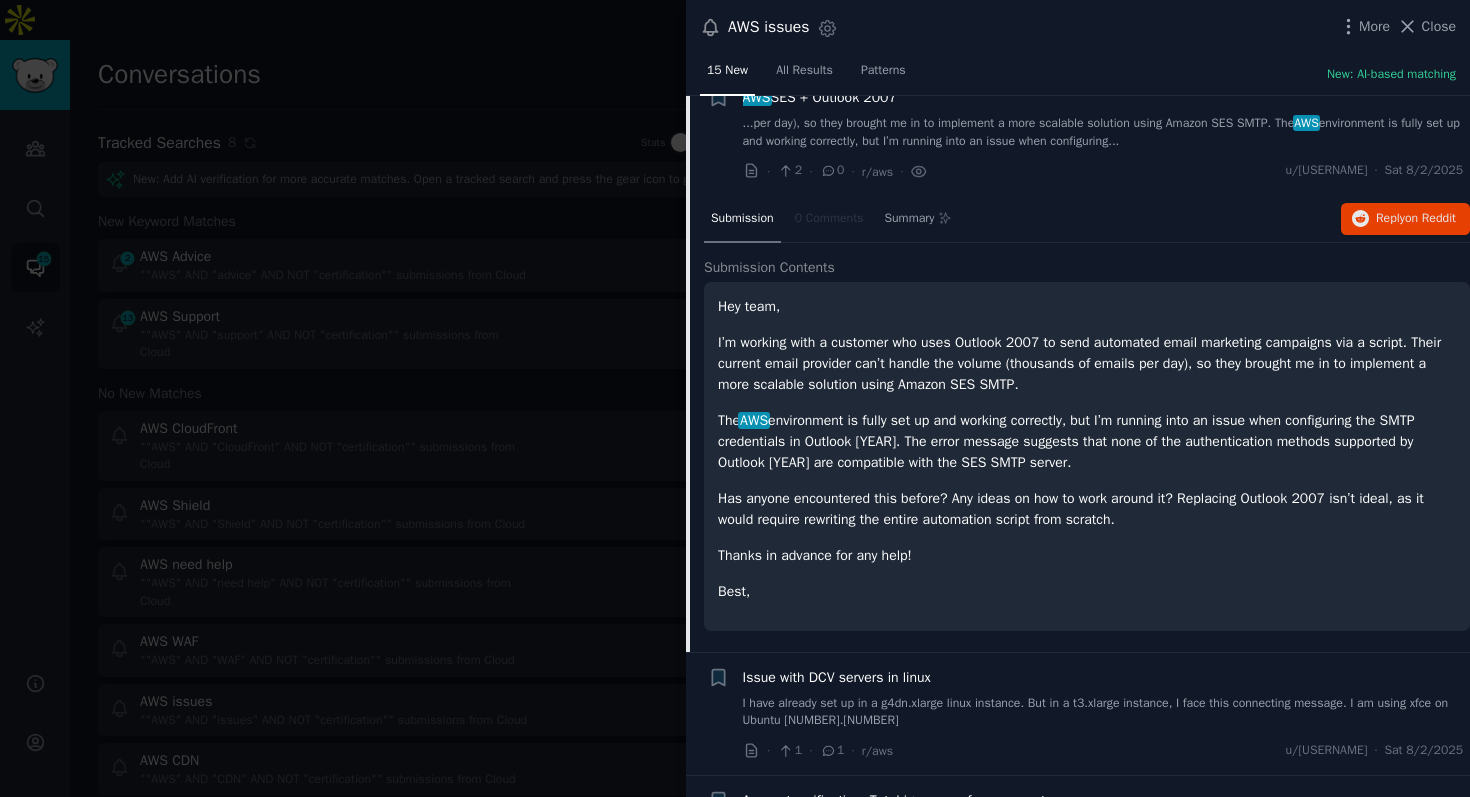 scroll, scrollTop: 278, scrollLeft: 0, axis: vertical 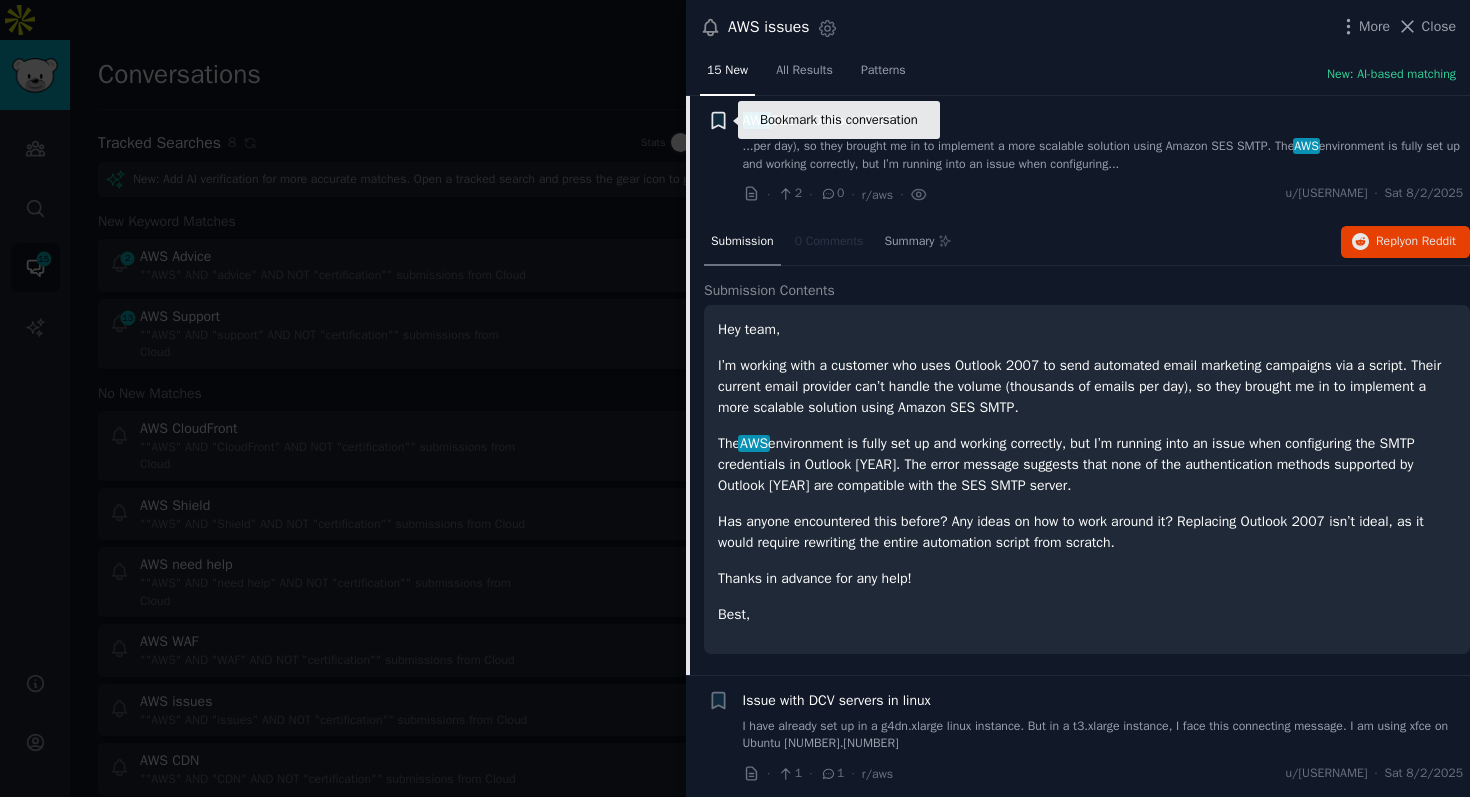 click 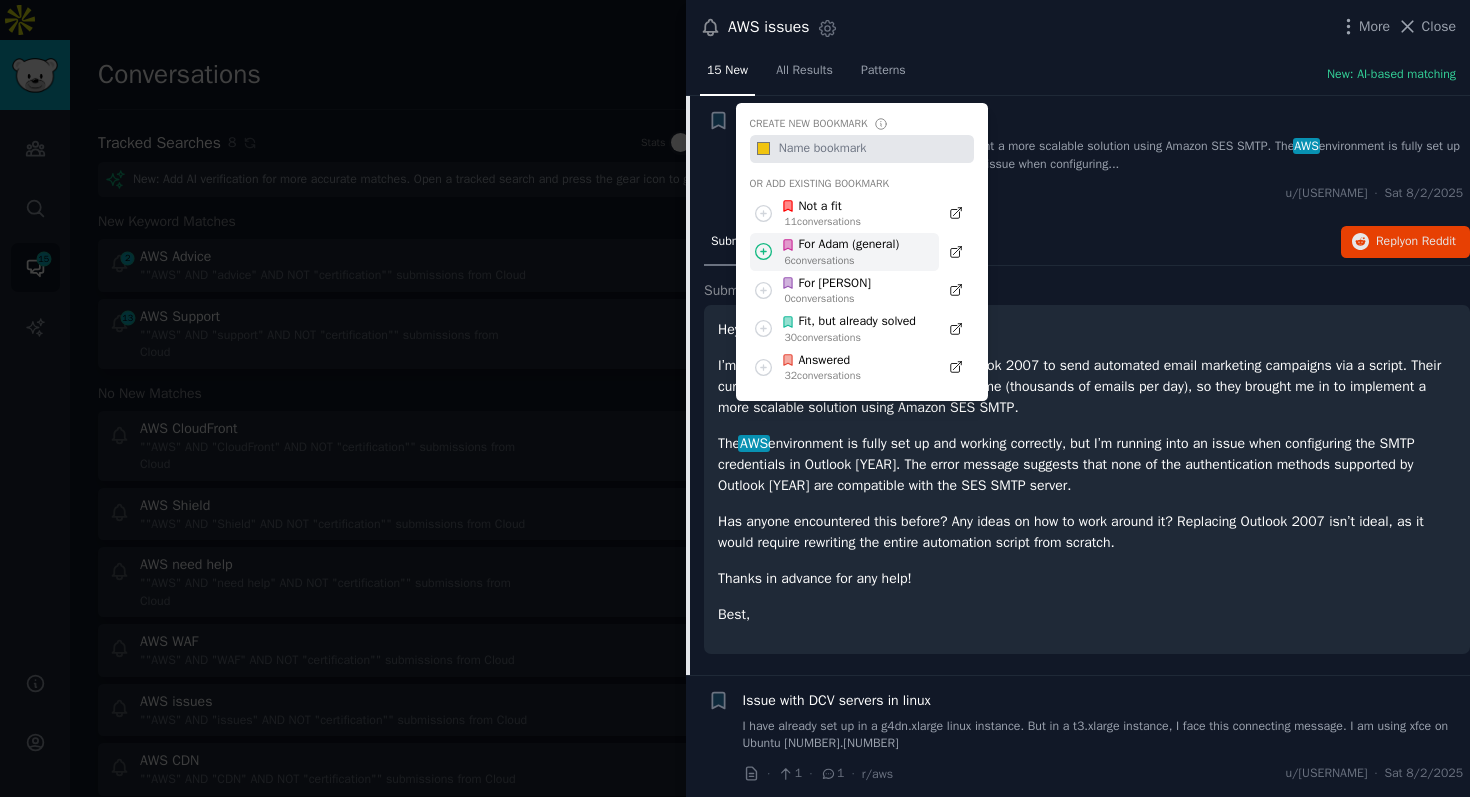 click on "For Adam (general)" at bounding box center (840, 245) 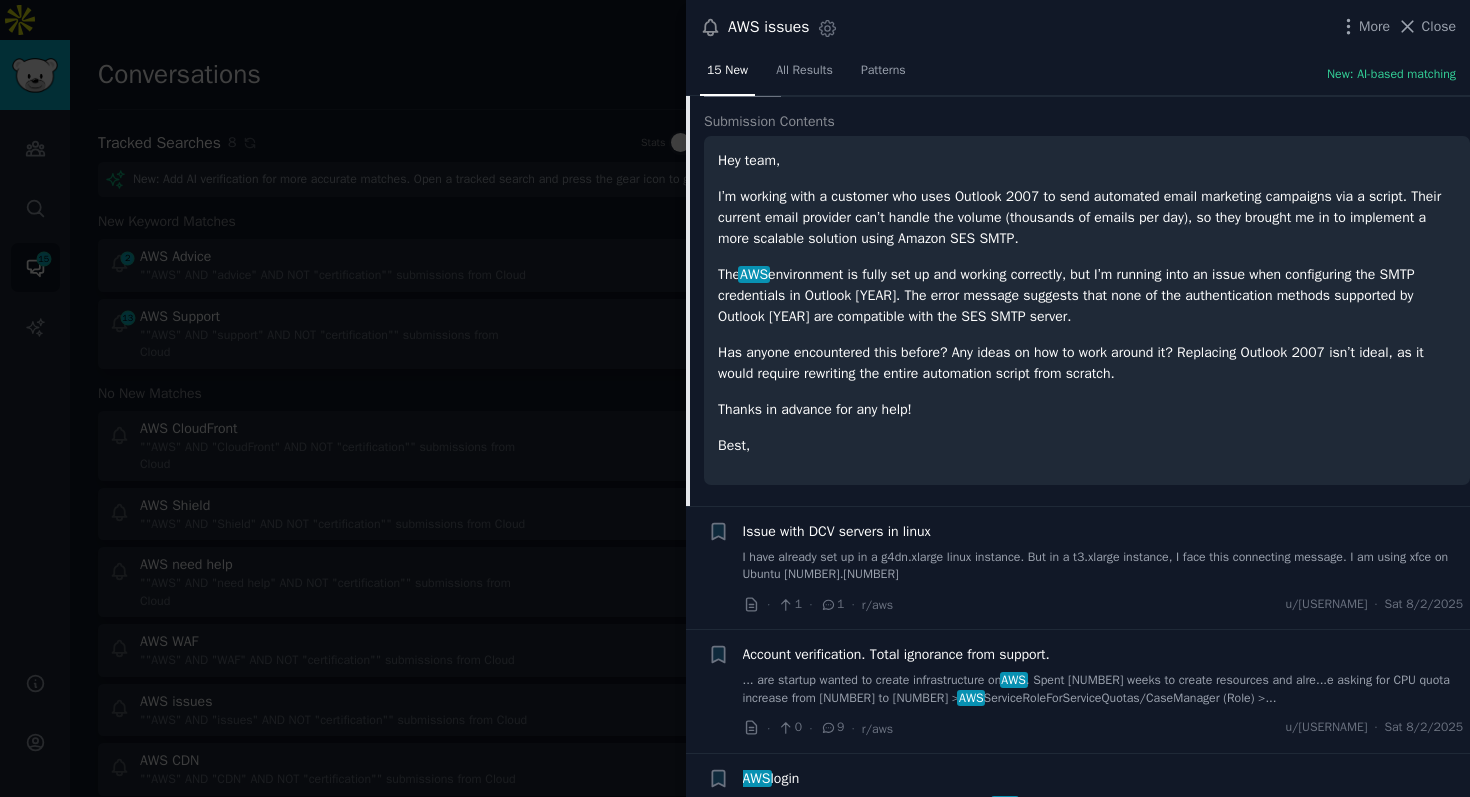 scroll, scrollTop: 486, scrollLeft: 0, axis: vertical 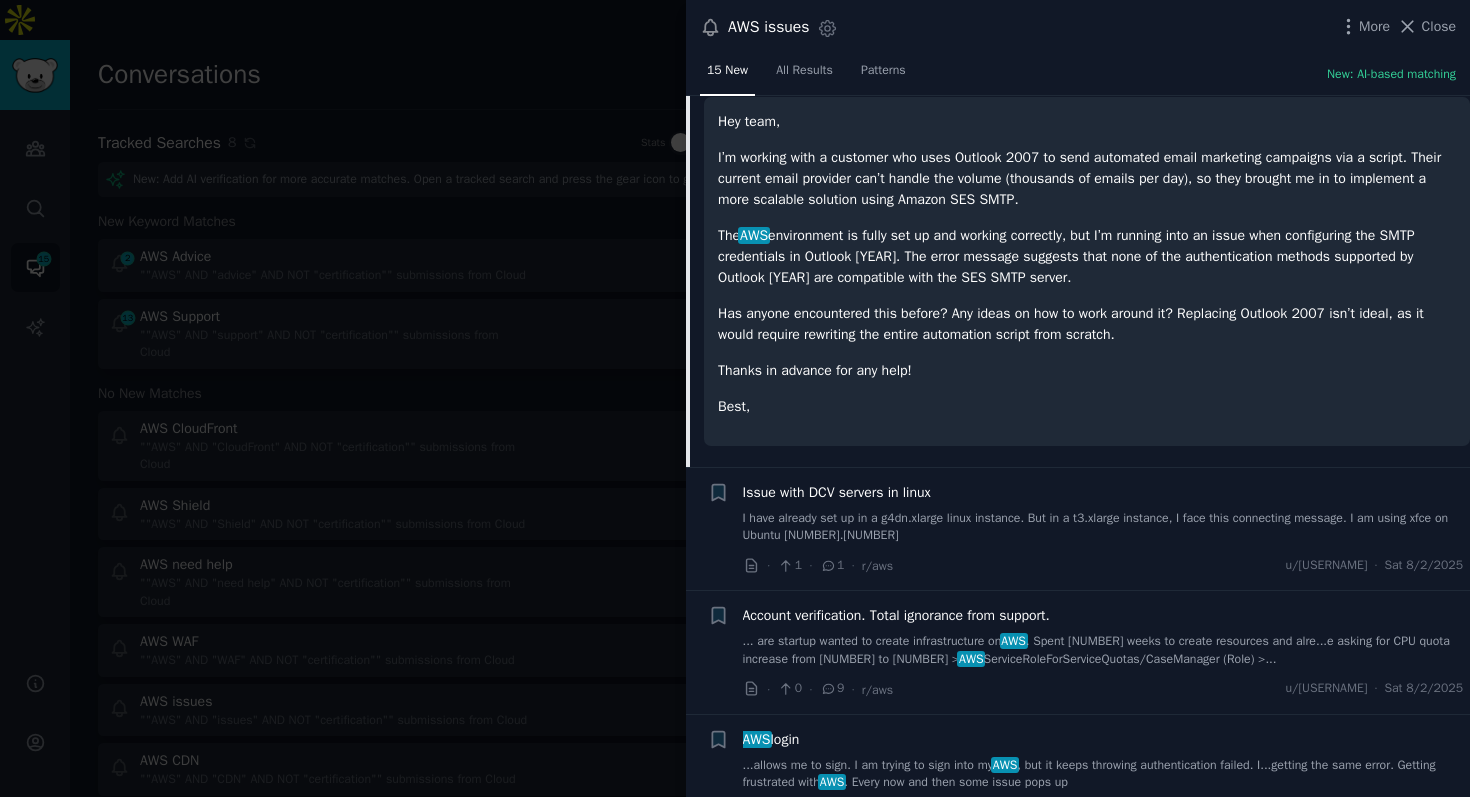 click on "I have already set up in a g4dn.xlarge linux instance. But in a t3.xlarge instance, I face this connecting message. I am using xfce on Ubuntu [NUMBER].[NUMBER]" at bounding box center [1103, 527] 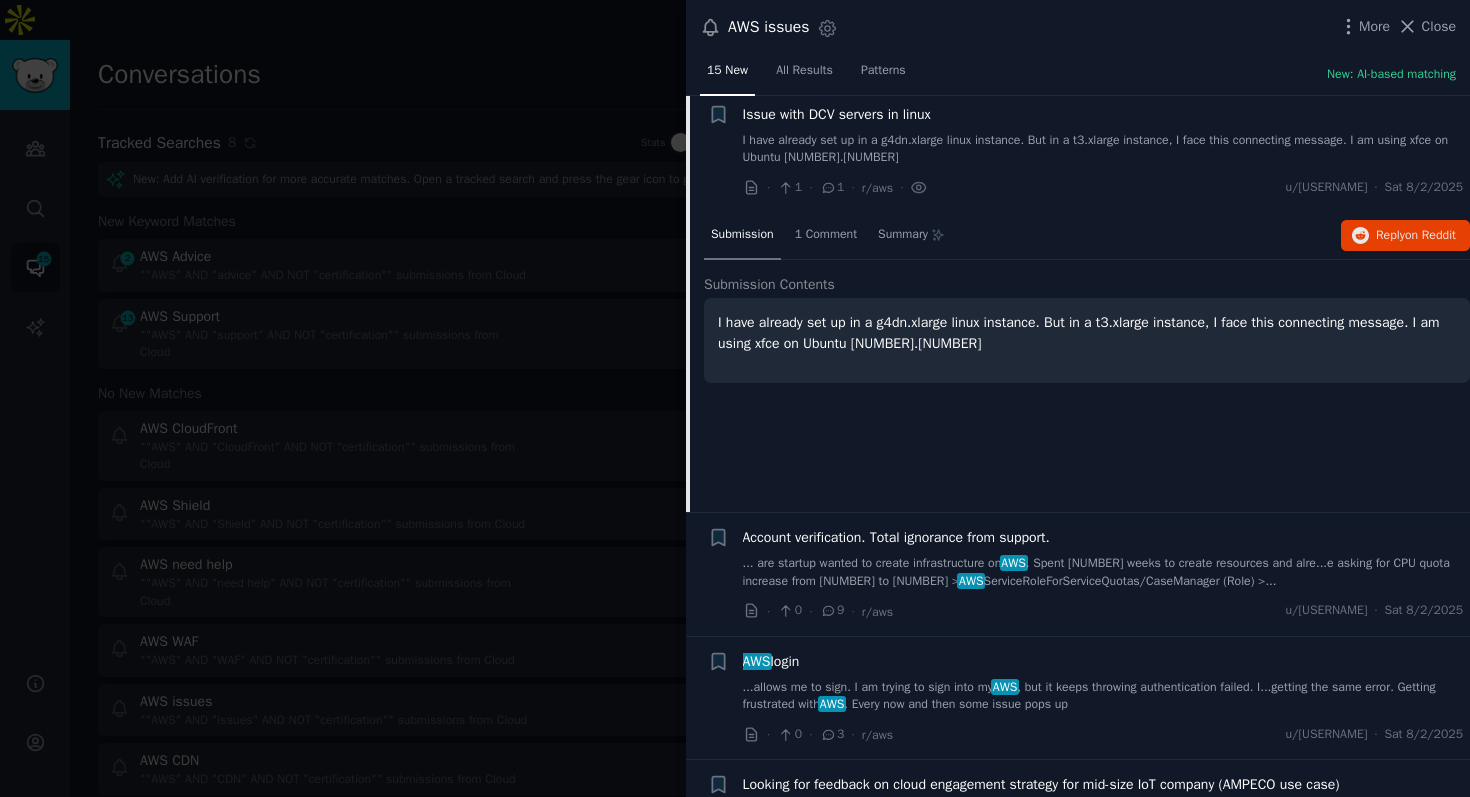 scroll, scrollTop: 409, scrollLeft: 0, axis: vertical 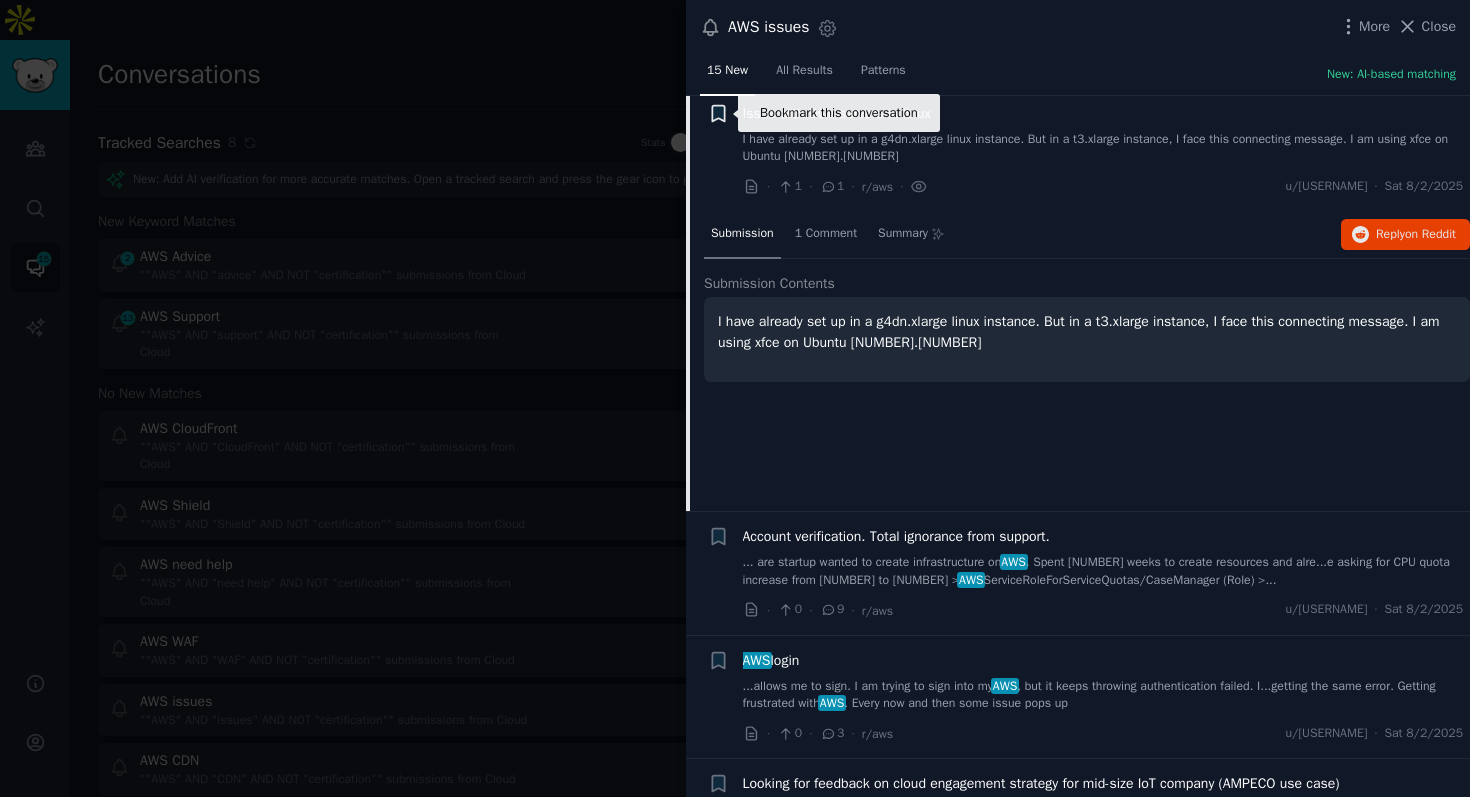 click 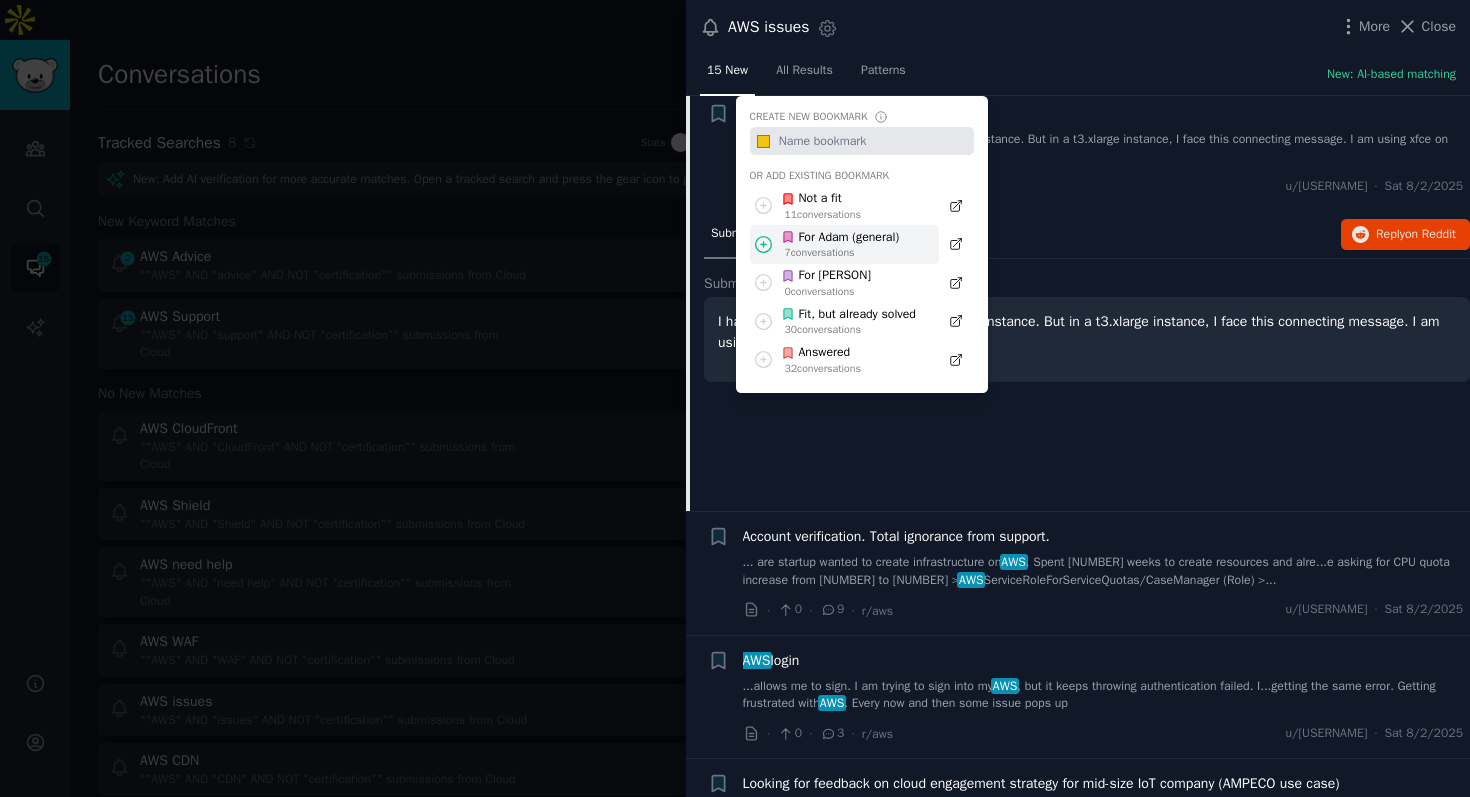 click on "7 conversation s" at bounding box center (842, 253) 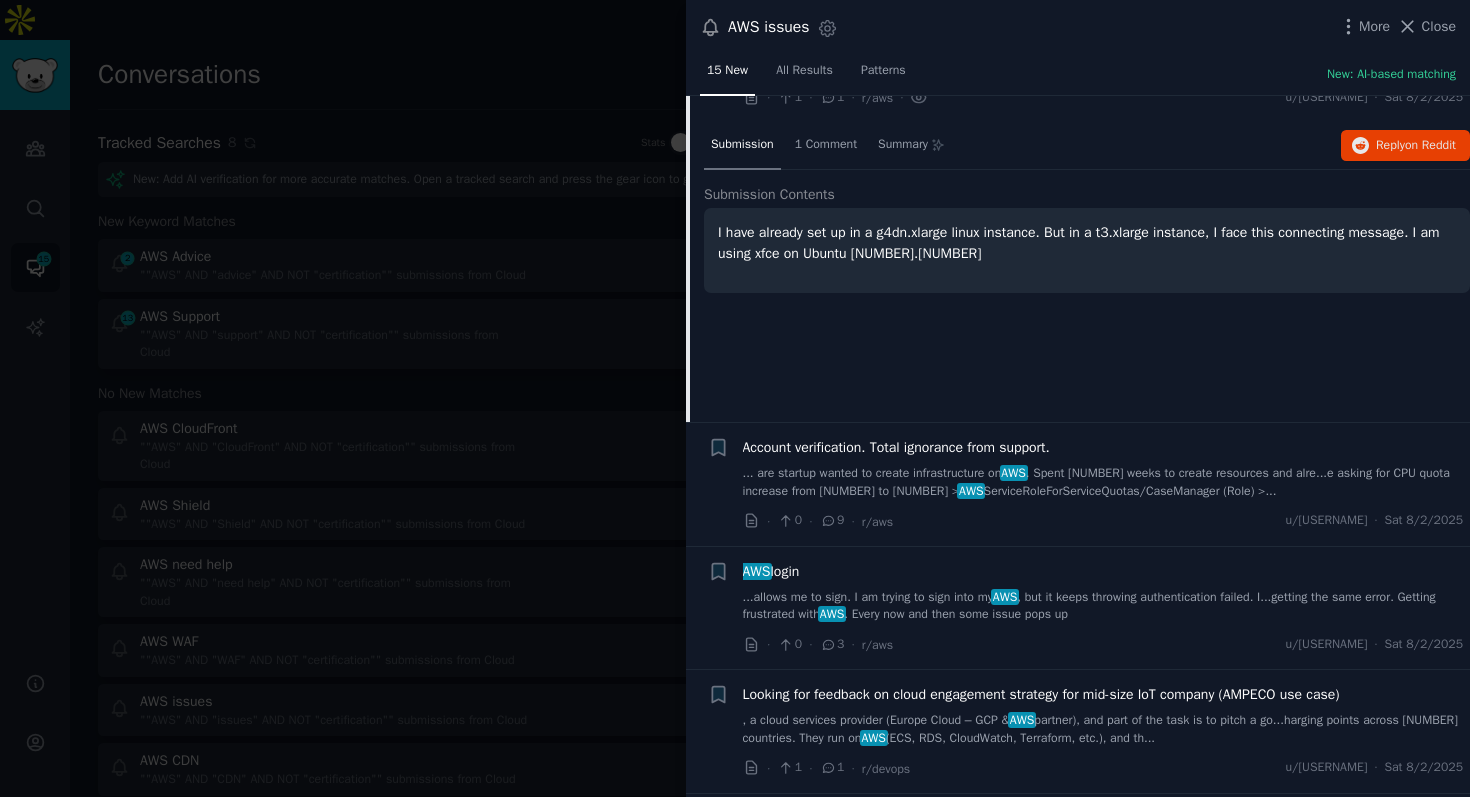 scroll, scrollTop: 505, scrollLeft: 0, axis: vertical 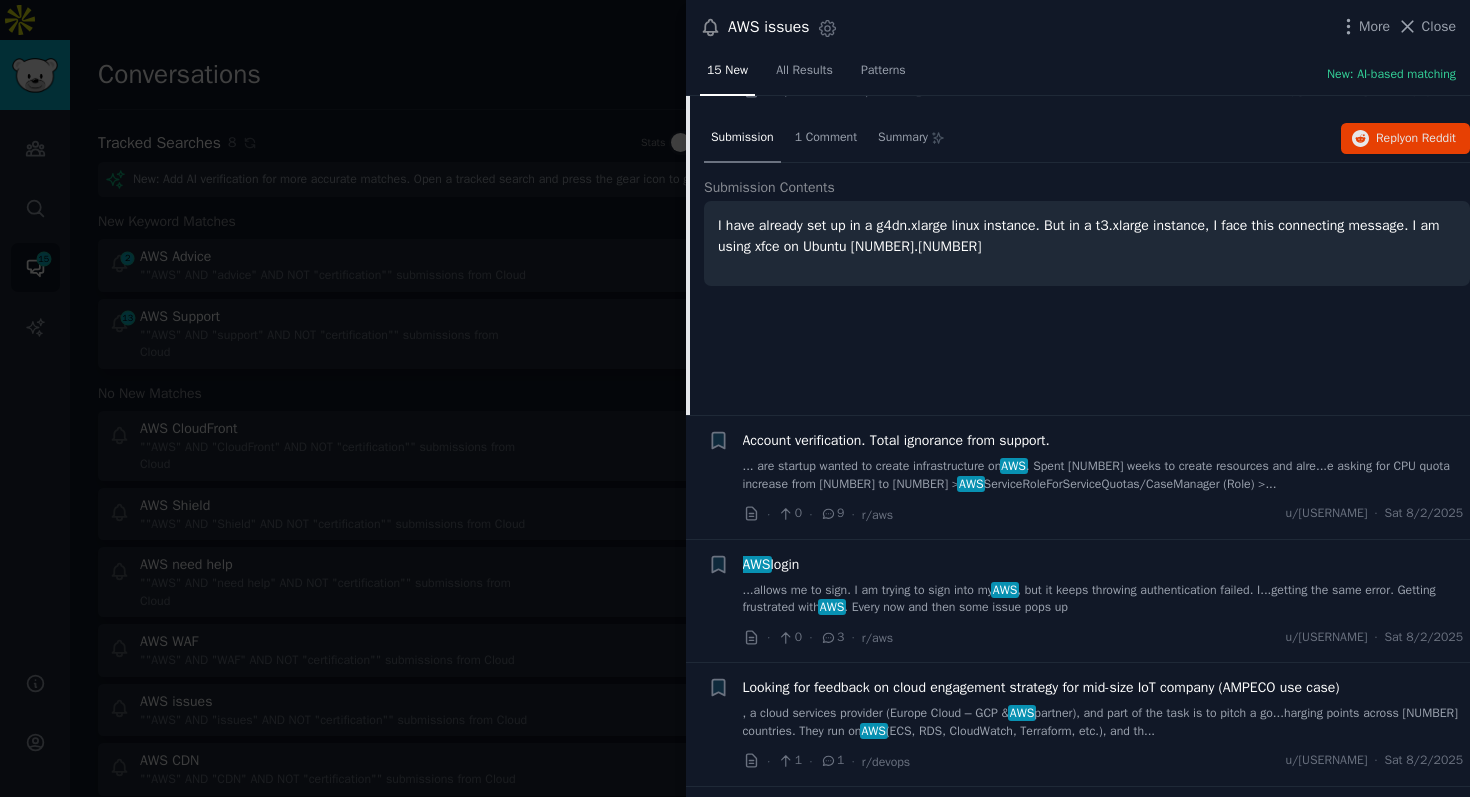 click on "... are startup wanted to create infrastructure on AWS .
Spent two weeks to create resources and alre...e asking for CPU quota increase from 8 to 10
> AWS ServiceRoleForServiceQuotas/CaseManager (Role)
>..." at bounding box center [1103, 475] 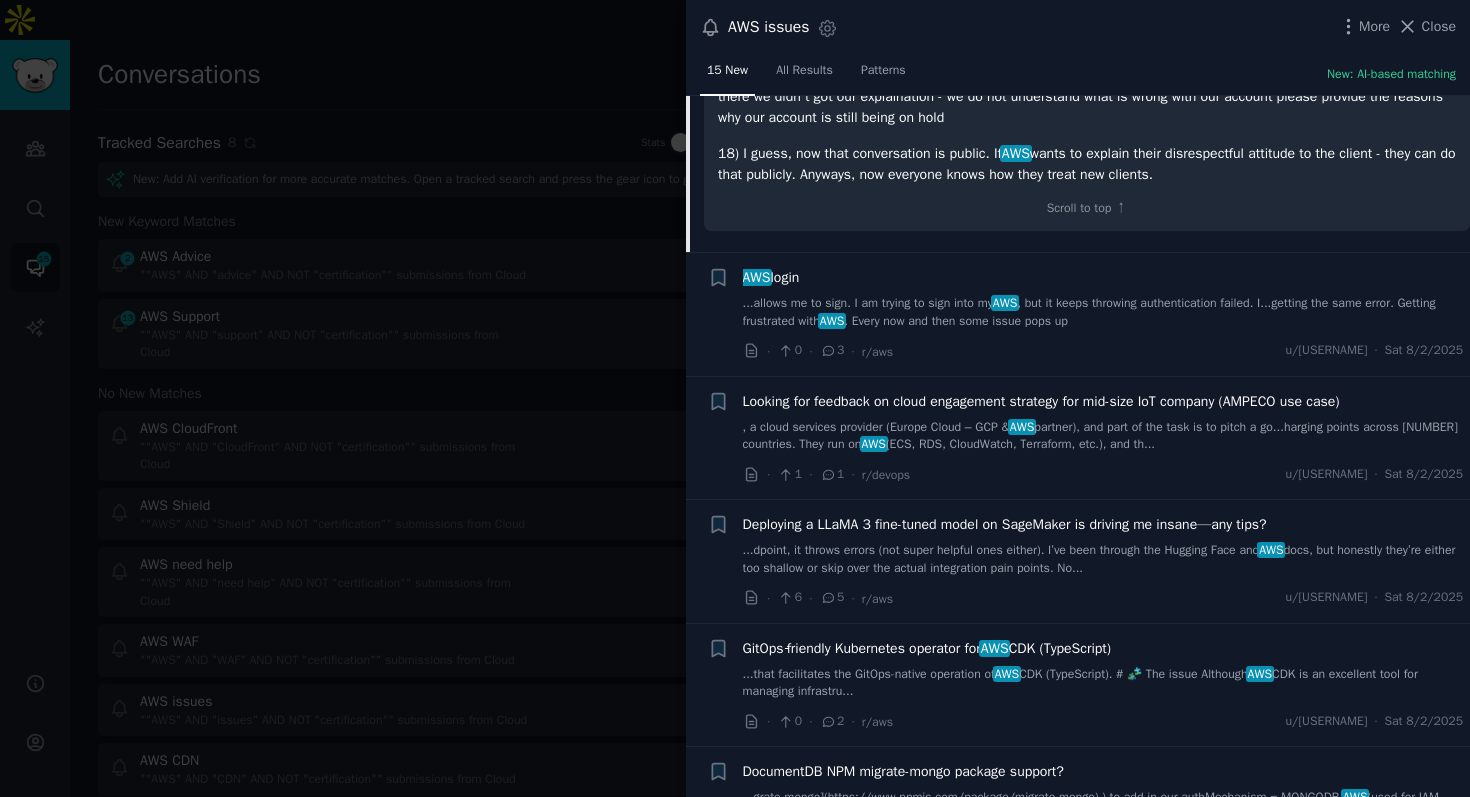 scroll, scrollTop: 7038, scrollLeft: 0, axis: vertical 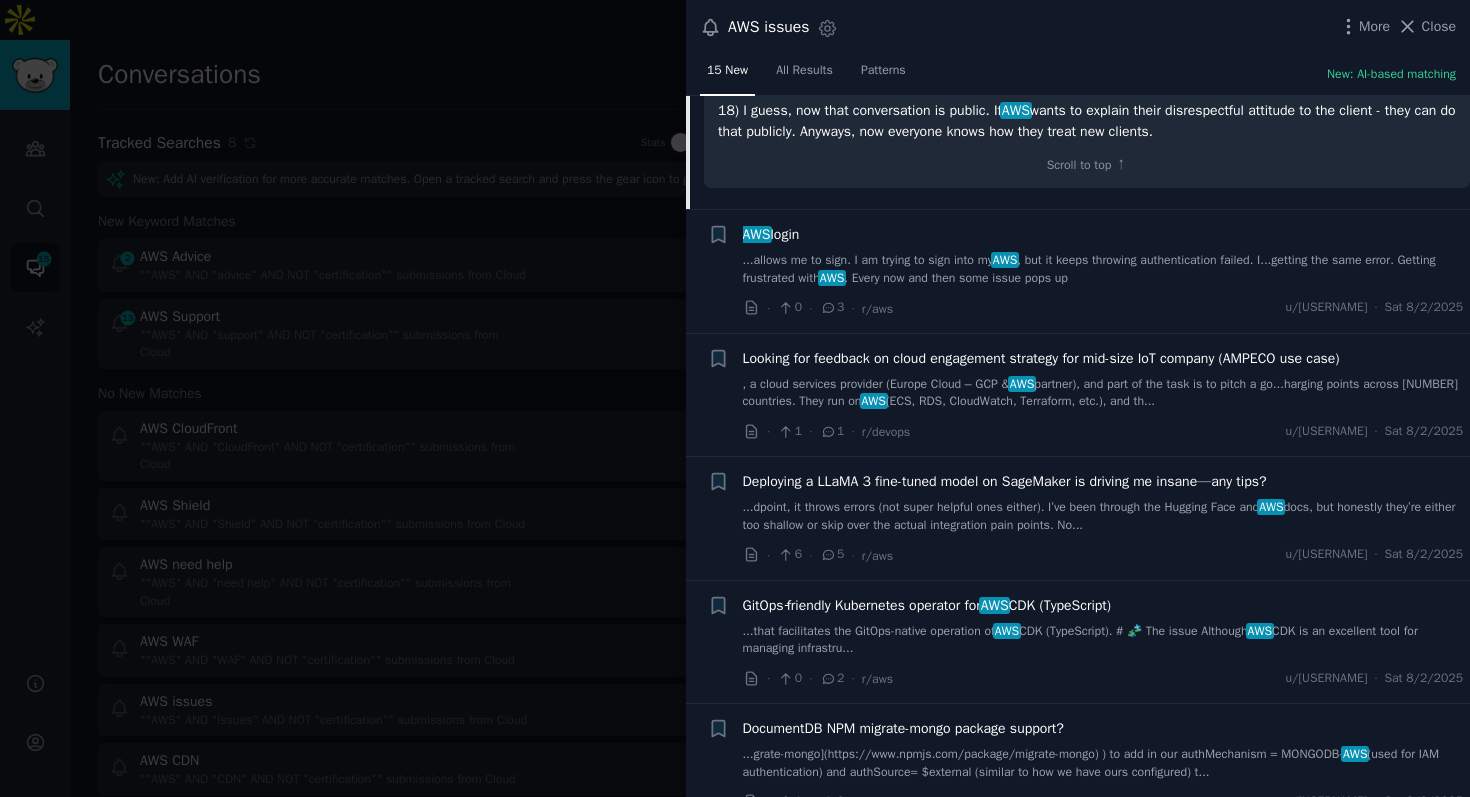 click on "... allows me to sign. I am trying to sign into my  AWS , but it keeps throwing authentication failed. I...getting the same error. Getting frustrated with  AWS . Every now and then some issue pops up" at bounding box center (1103, 269) 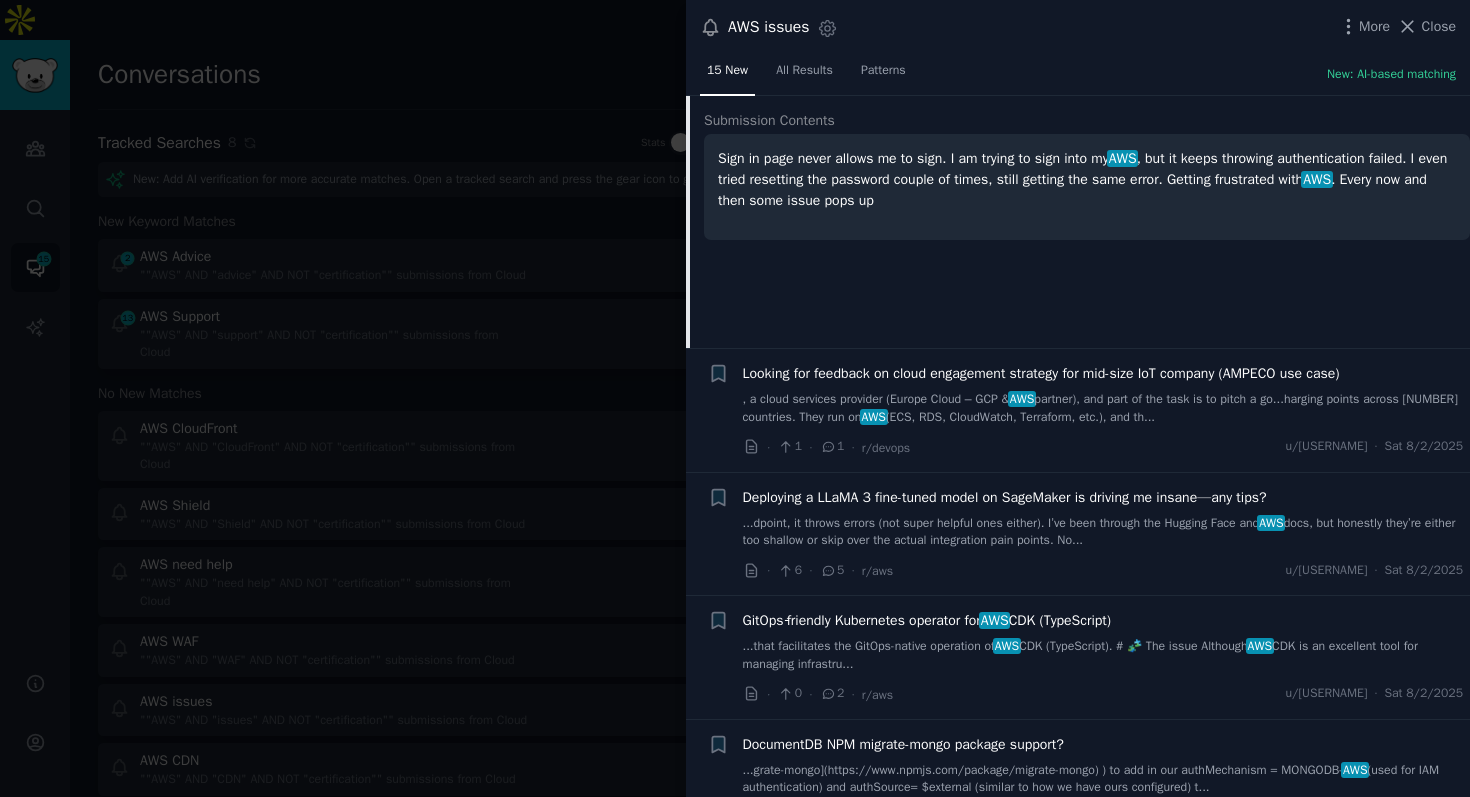scroll, scrollTop: 823, scrollLeft: 0, axis: vertical 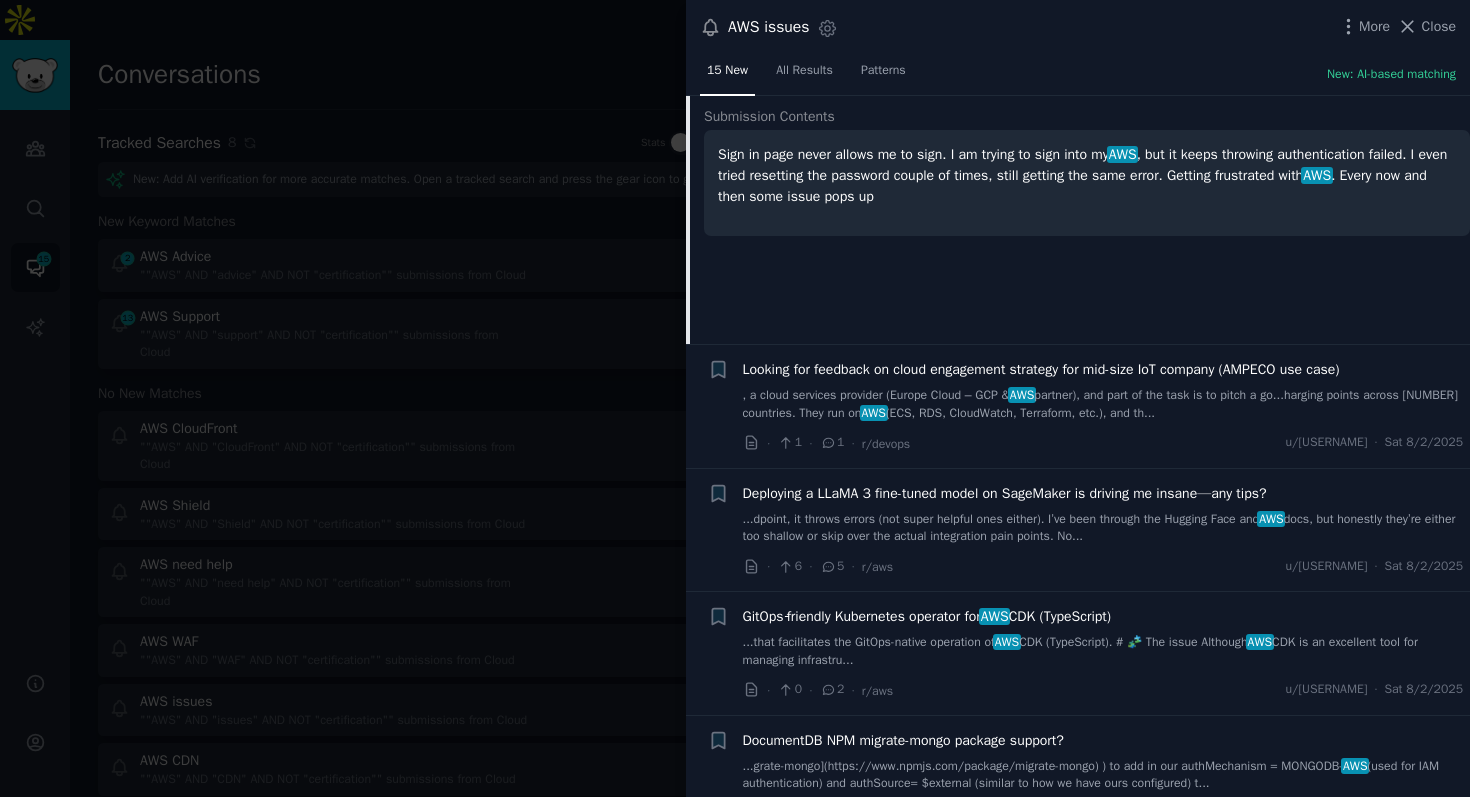 click on "...a cloud services provider ([REGION] Cloud – GCP &  AWS  partner), and part of the task is to pitch a go...harging points across [NUMBER] countries. They run on  AWS  (ECS, RDS, CloudWatch, Terraform, etc.), and th..." at bounding box center (1103, 404) 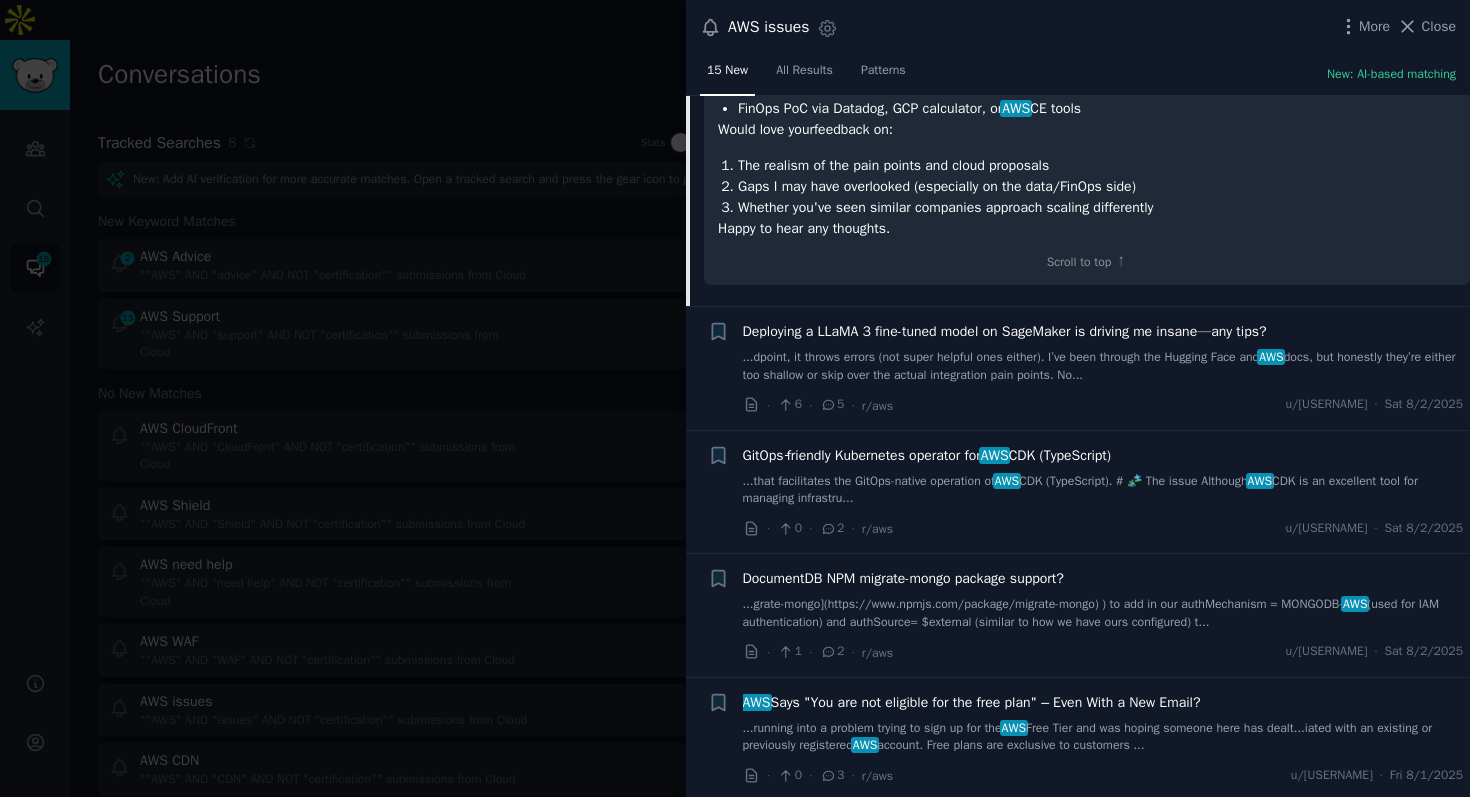 scroll, scrollTop: 1404, scrollLeft: 0, axis: vertical 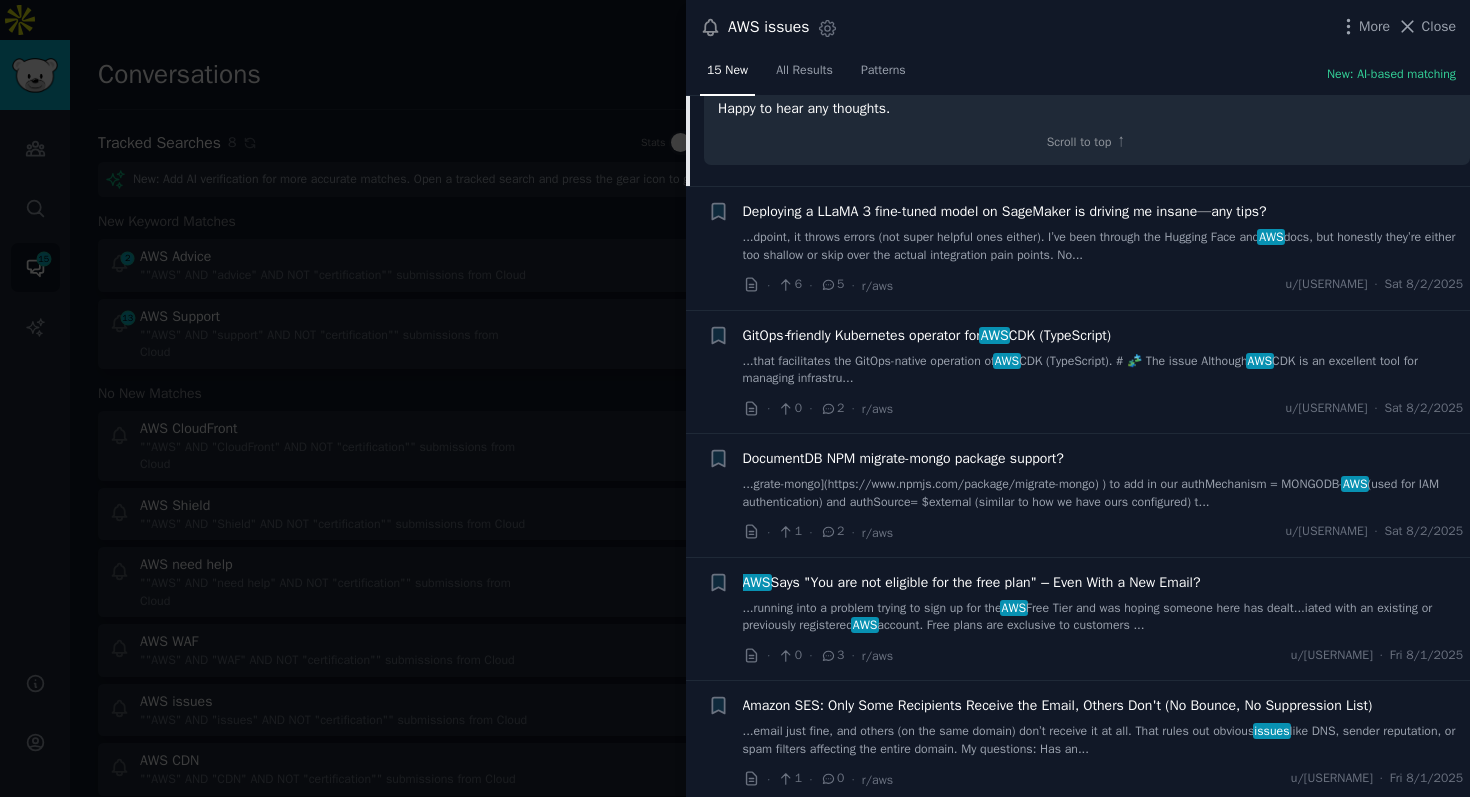 click on "Deploying a LLaMA 3 fine-tuned model on SageMaker is driving me insane—any tips?" at bounding box center [1005, 211] 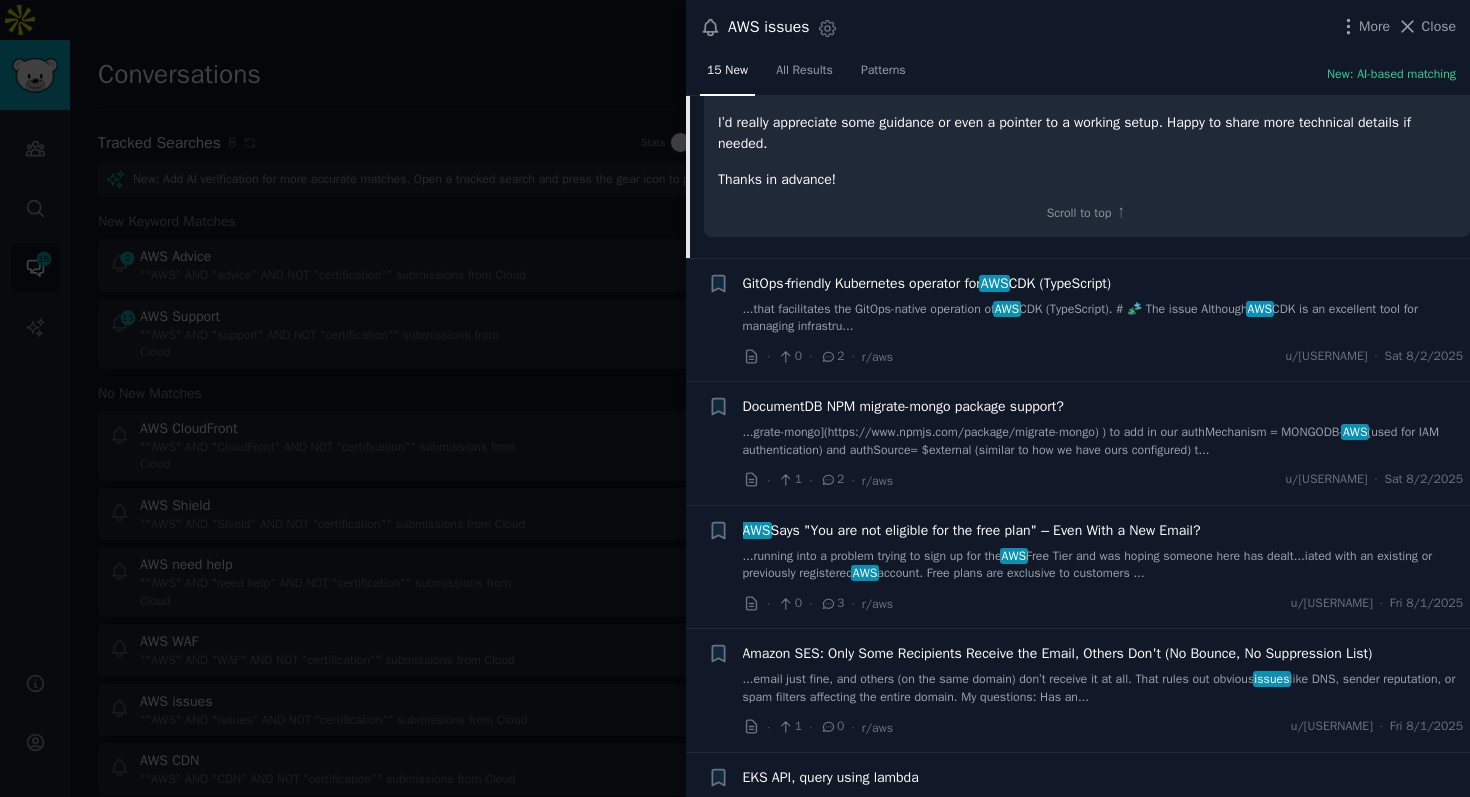 scroll, scrollTop: 1397, scrollLeft: 0, axis: vertical 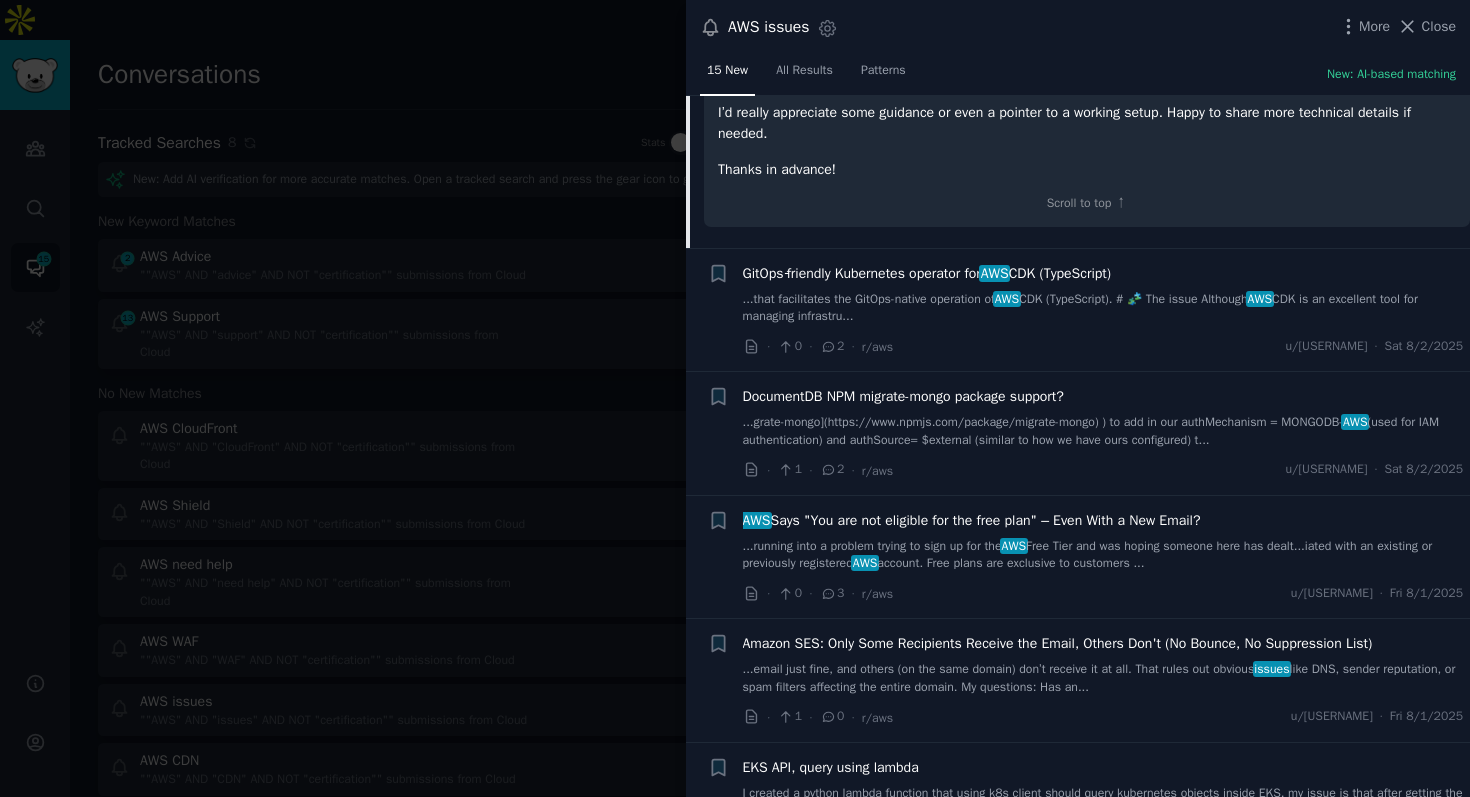 click on "GitOps‑friendly Kubernetes operator for AWS CDK (TypeScript)" at bounding box center (927, 273) 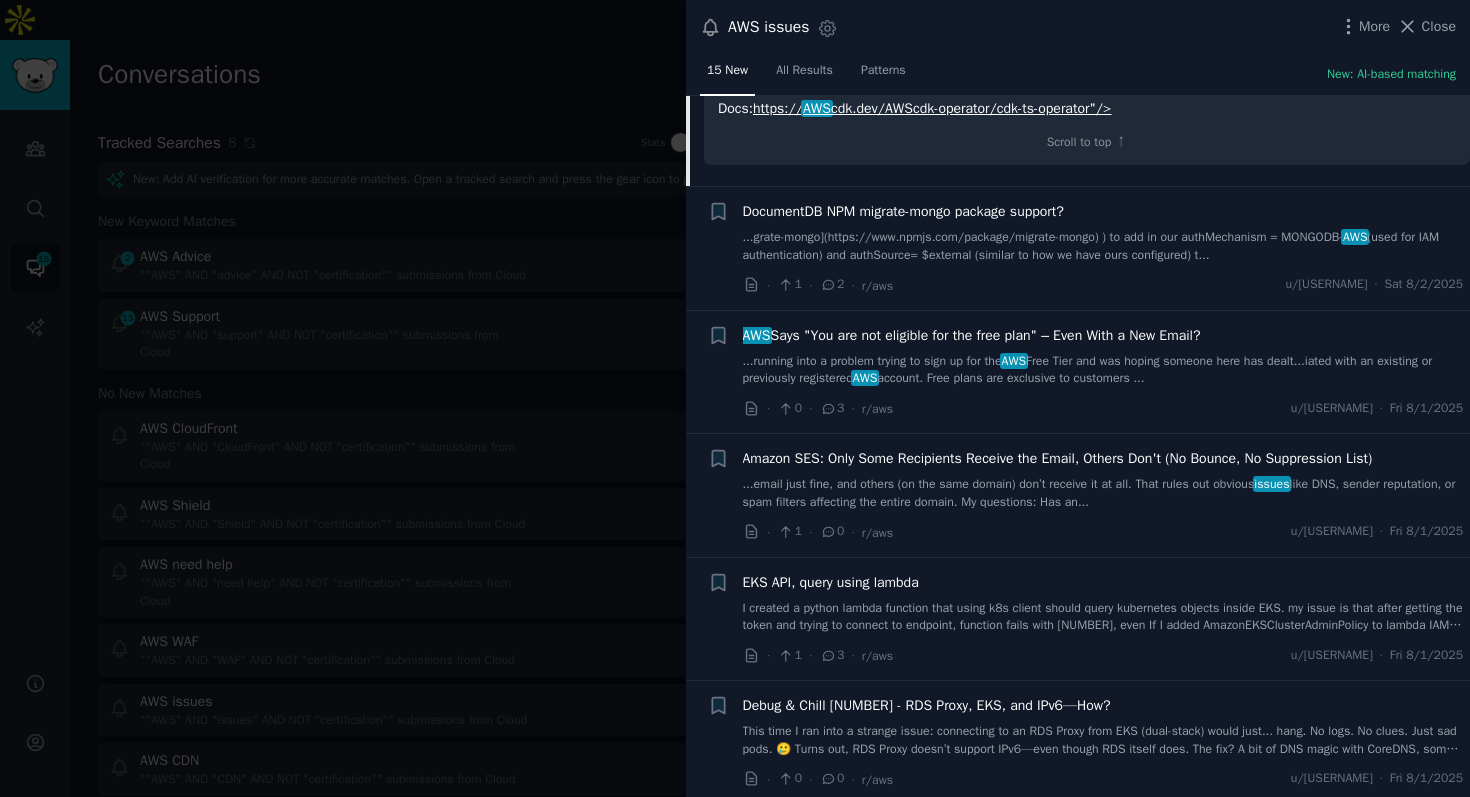 scroll, scrollTop: 1836, scrollLeft: 0, axis: vertical 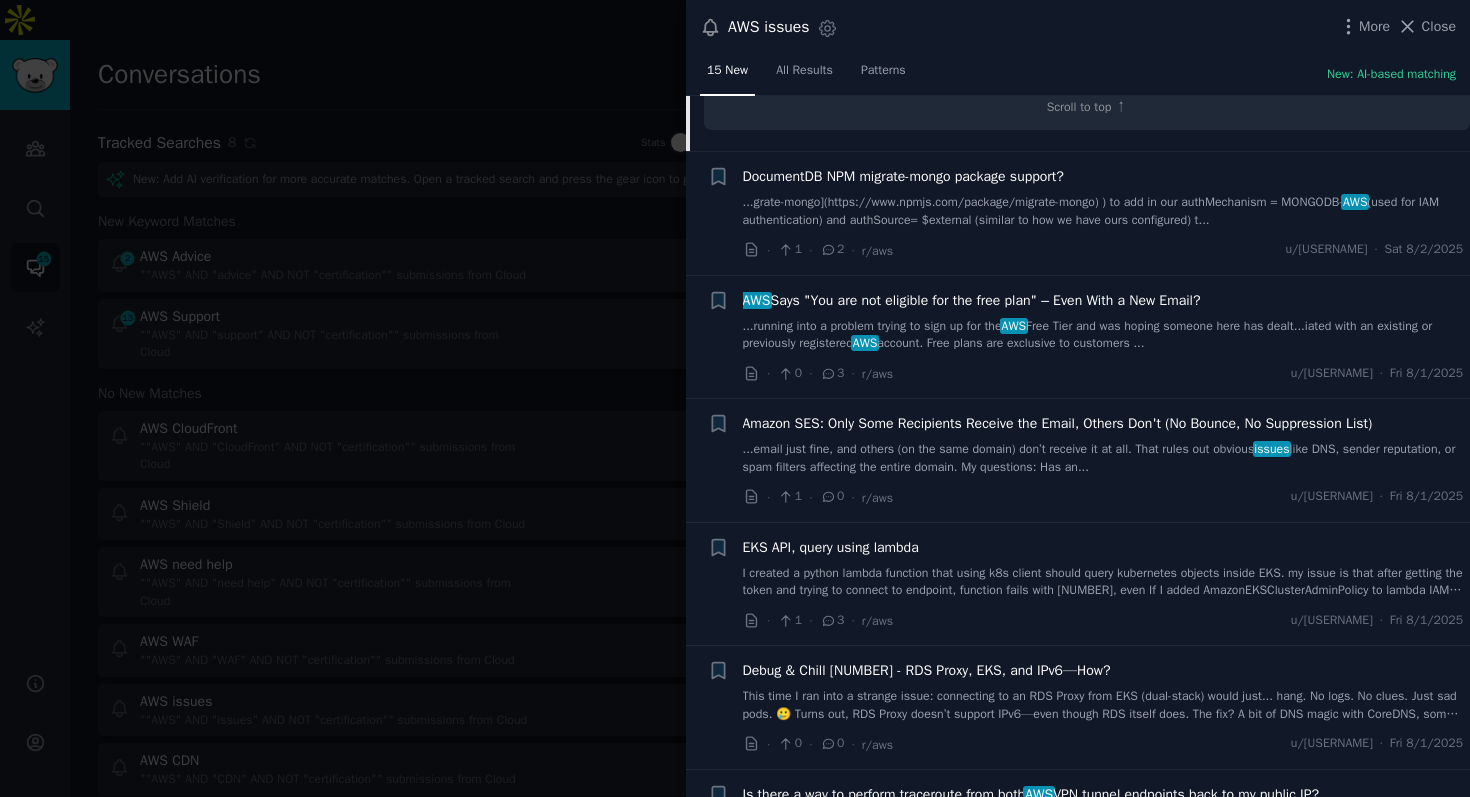 click on "...grate-mongo](https://www.npmjs.com/package/migrate-mongo) ) to add in our authMechanism = MONGODB- AWS (used for IAM authentication) and authSource= $external (similar to how we have ours configured) t..." at bounding box center [1103, 211] 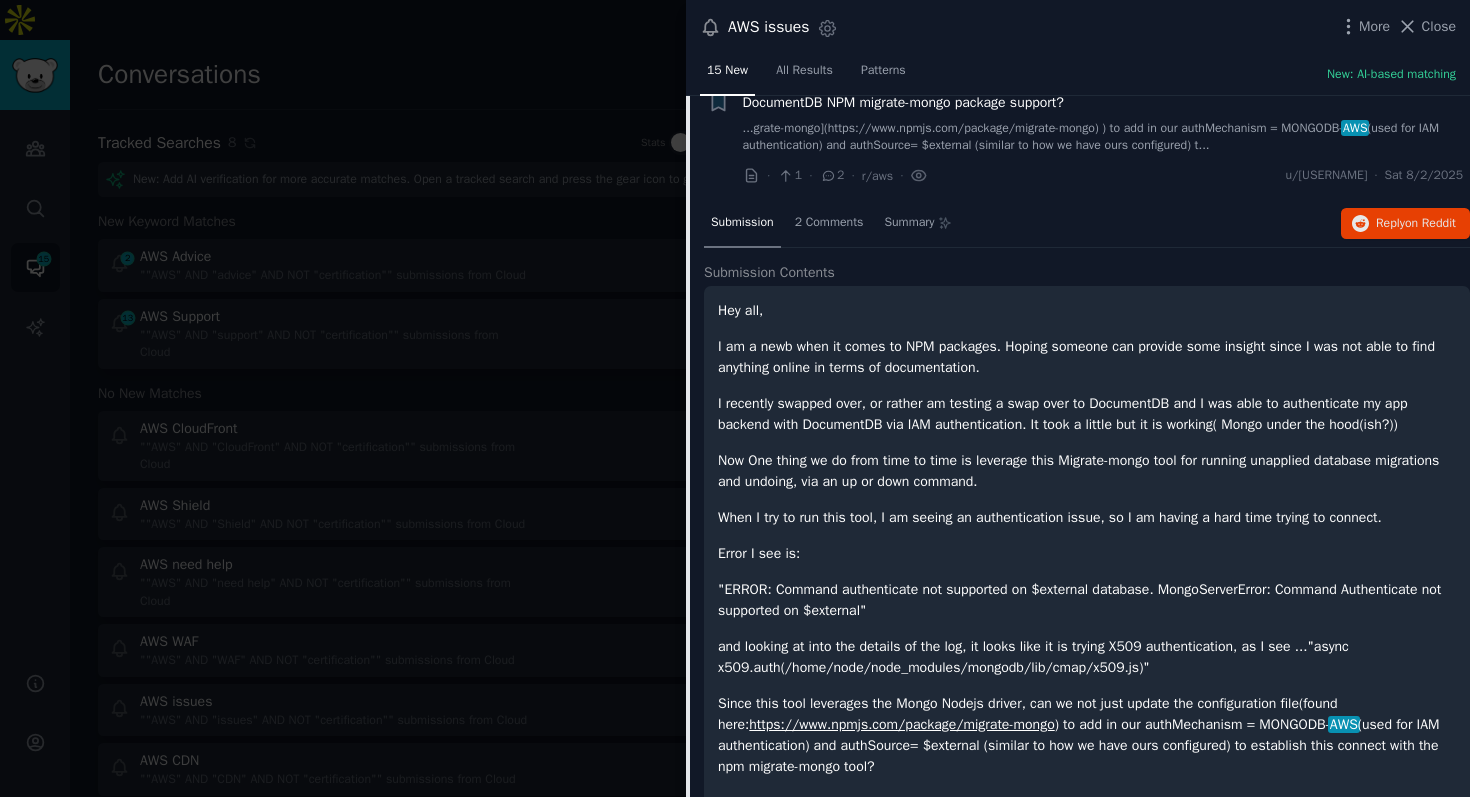 scroll, scrollTop: 1143, scrollLeft: 0, axis: vertical 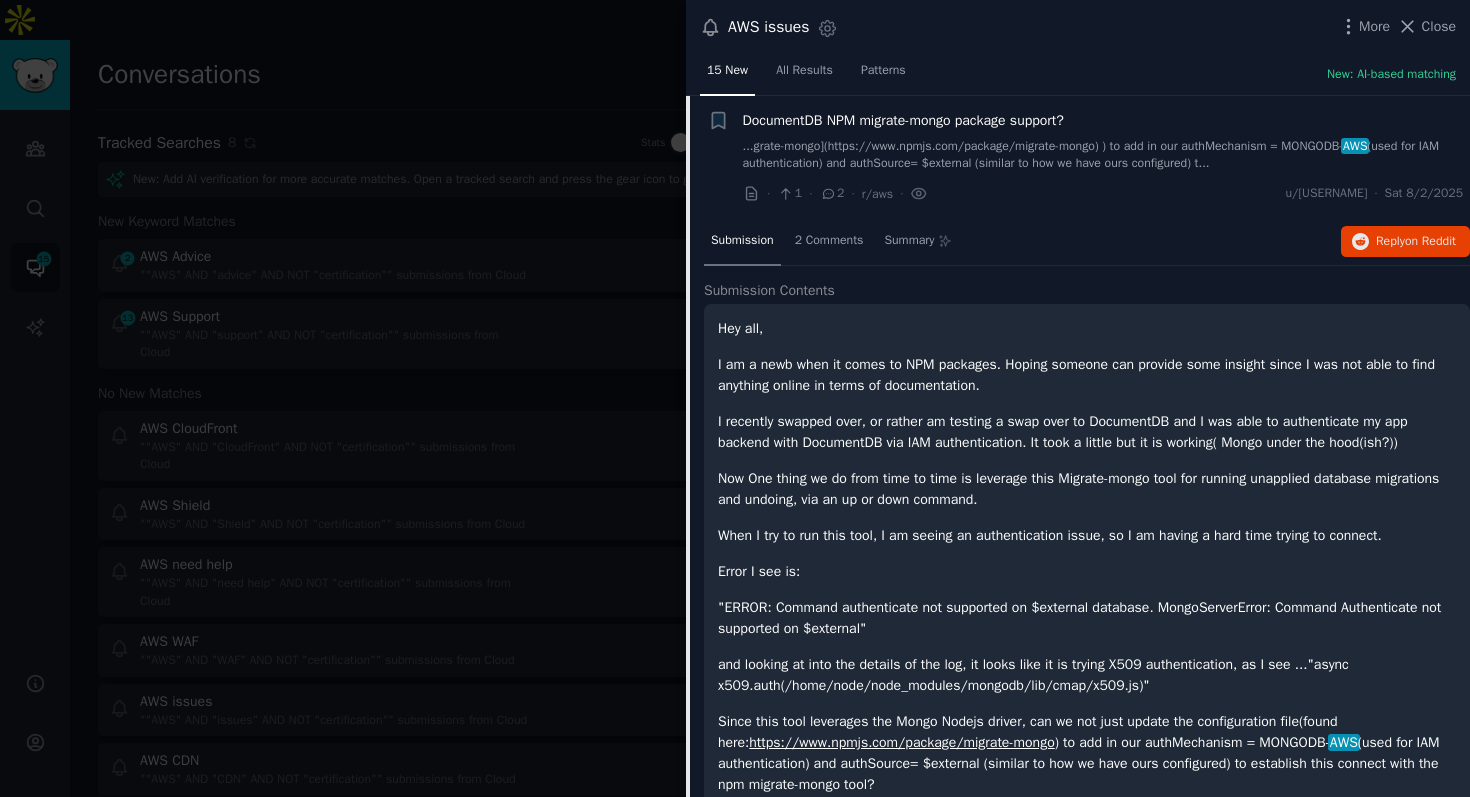 click at bounding box center [735, 398] 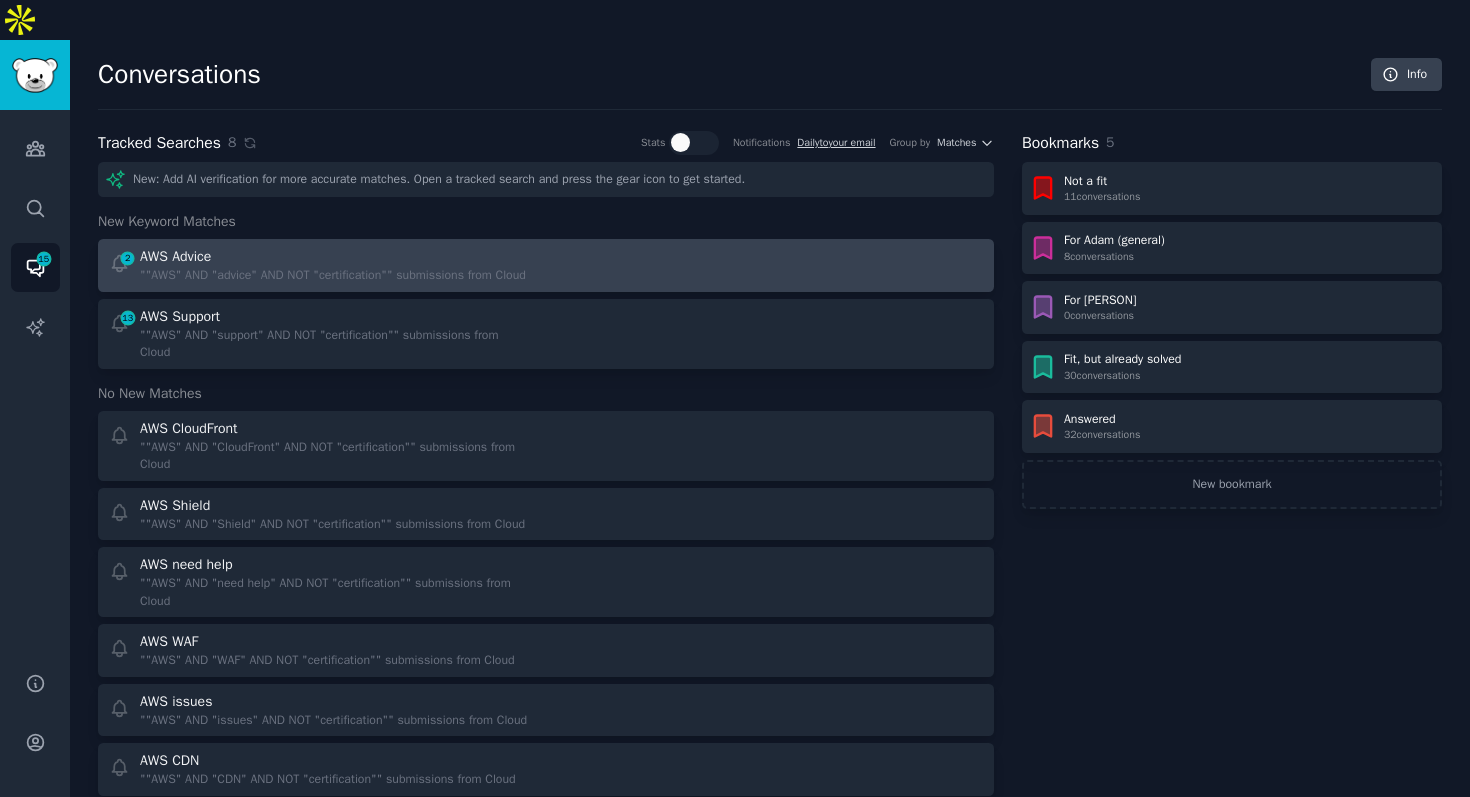 click on "AWS Advice" at bounding box center (333, 256) 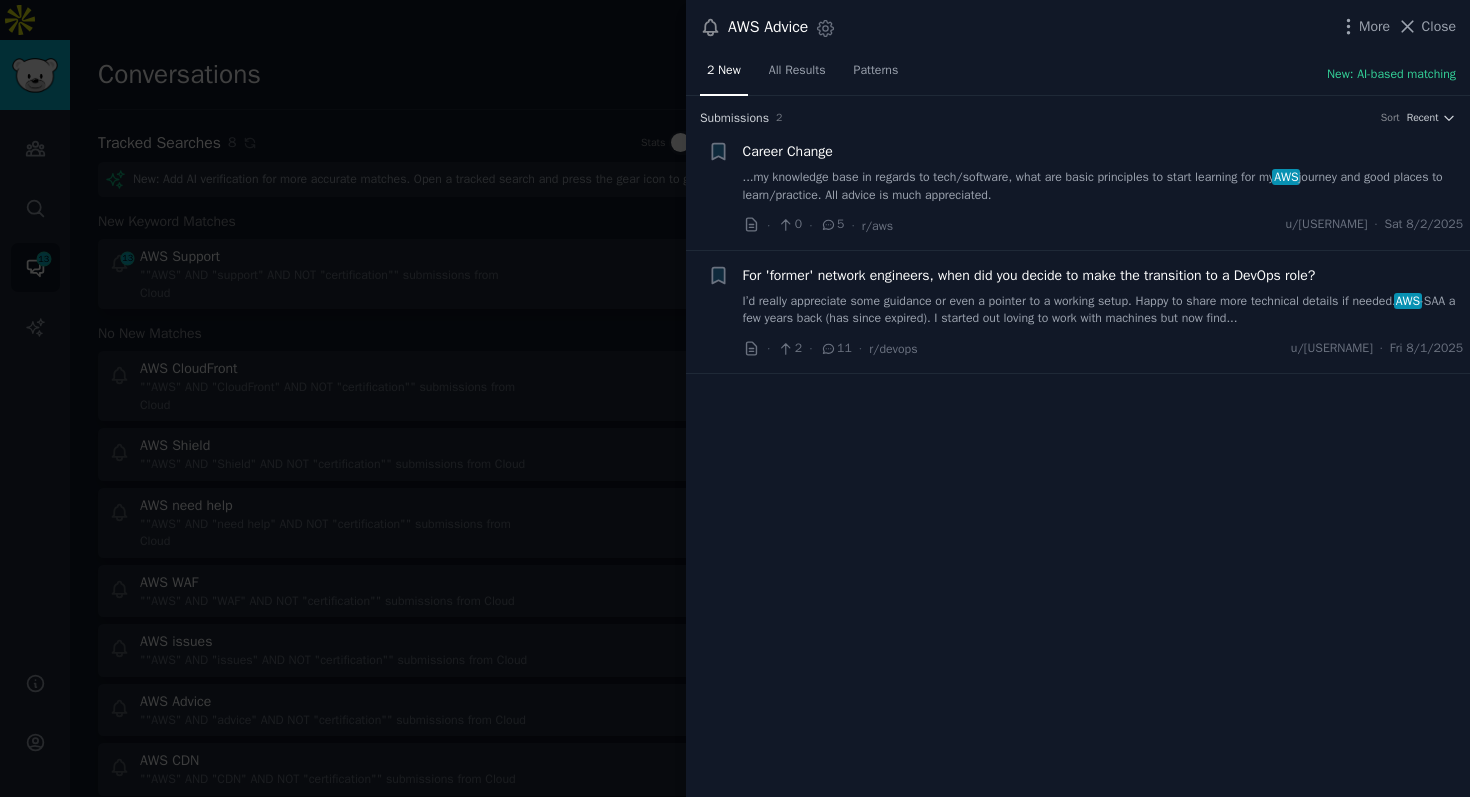 click at bounding box center [735, 398] 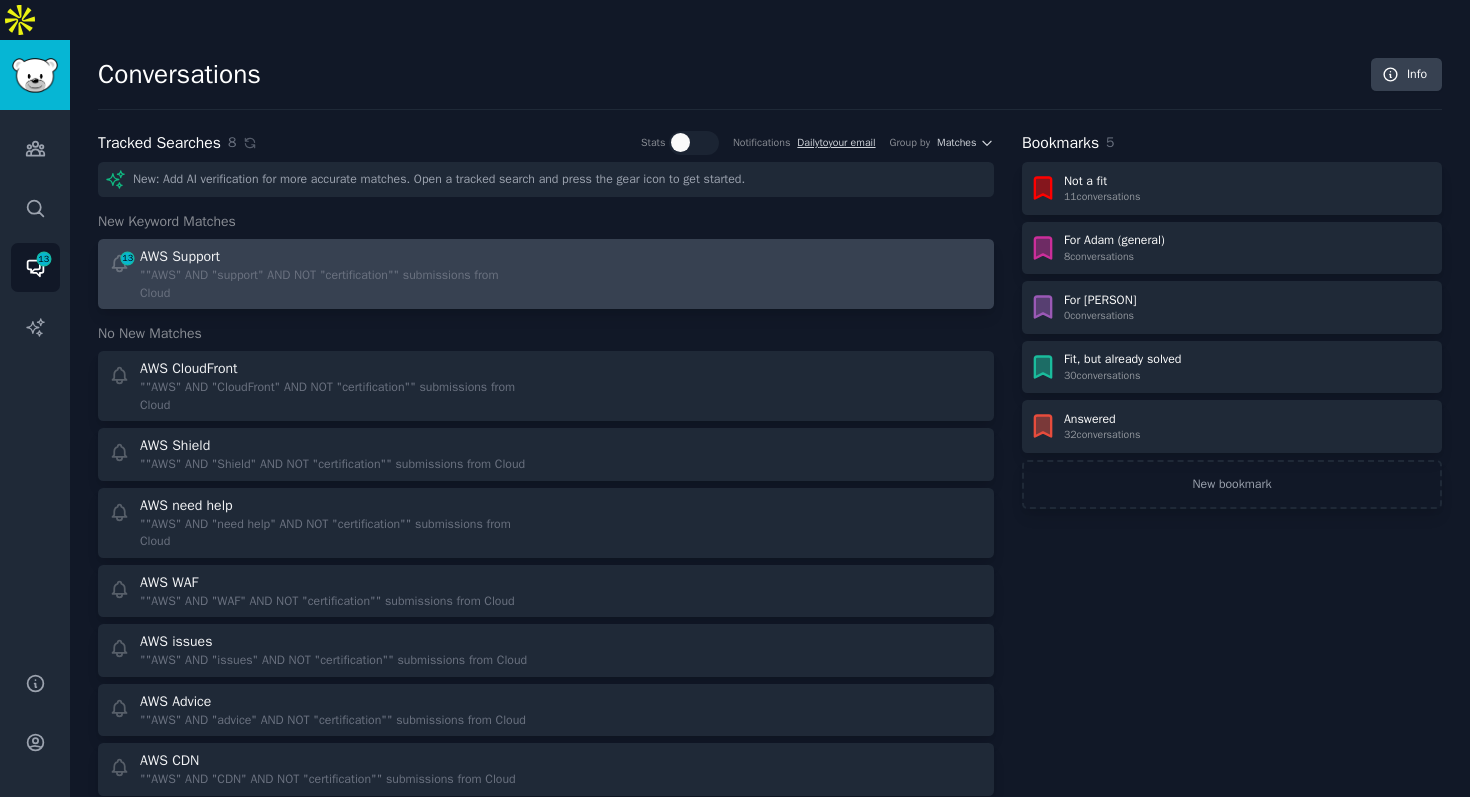 click on """AWS" AND "support" AND NOT "certification"" submissions from Cloud" at bounding box center (336, 284) 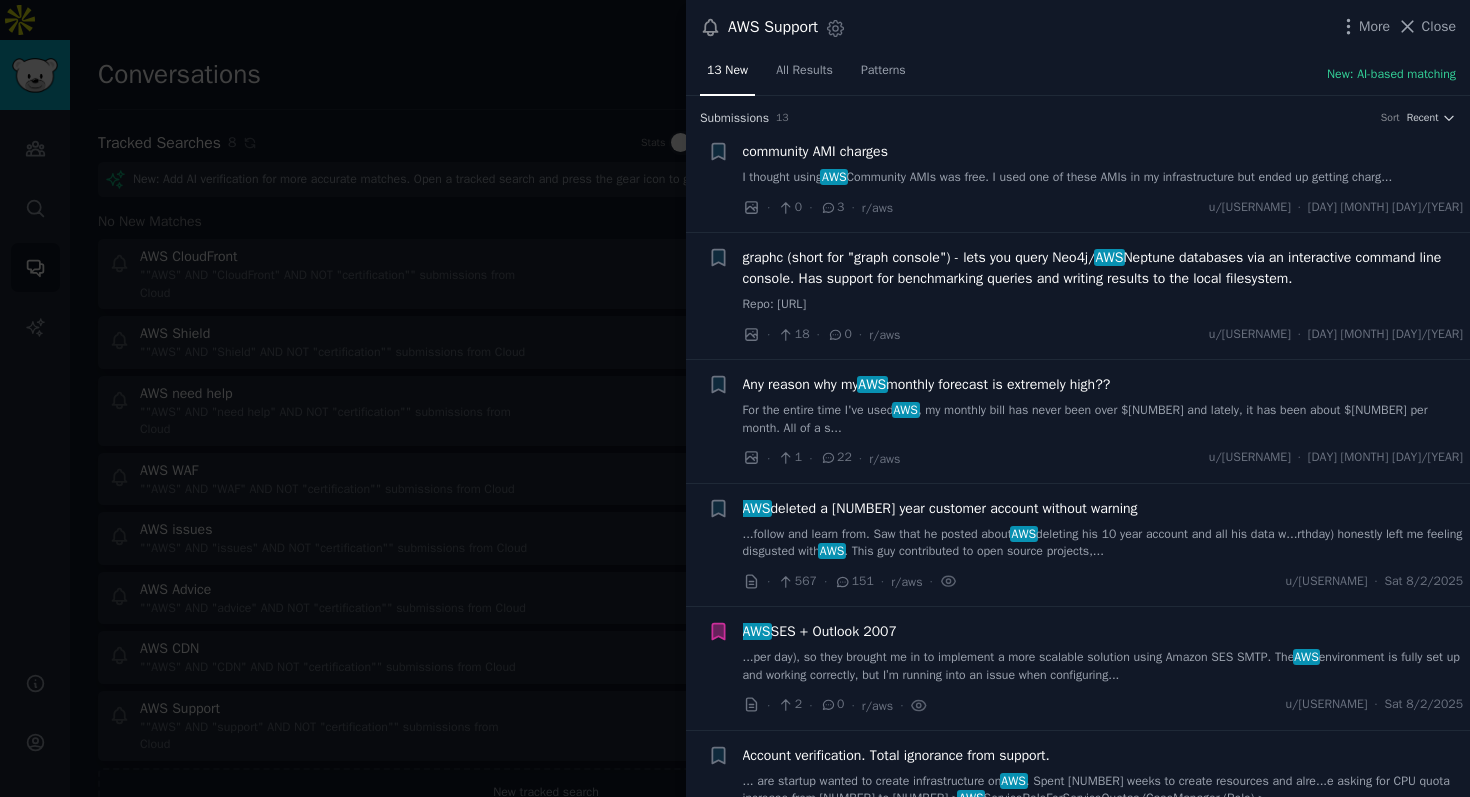 click on "I thought using  AWS  Community AMIs was free. I used one of these AMIs in my infrastructure but ended up getting charg..." at bounding box center [1103, 178] 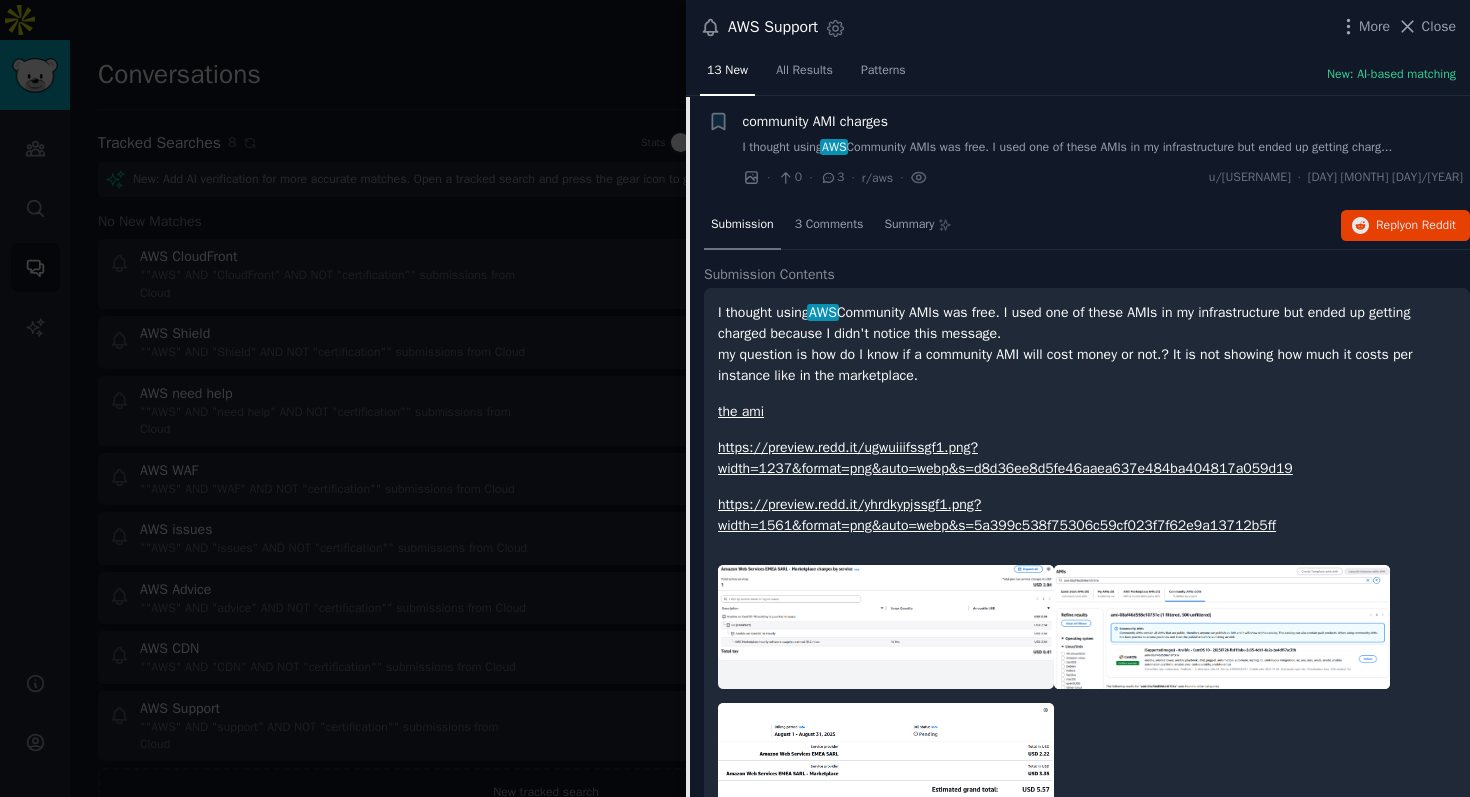 scroll, scrollTop: 31, scrollLeft: 0, axis: vertical 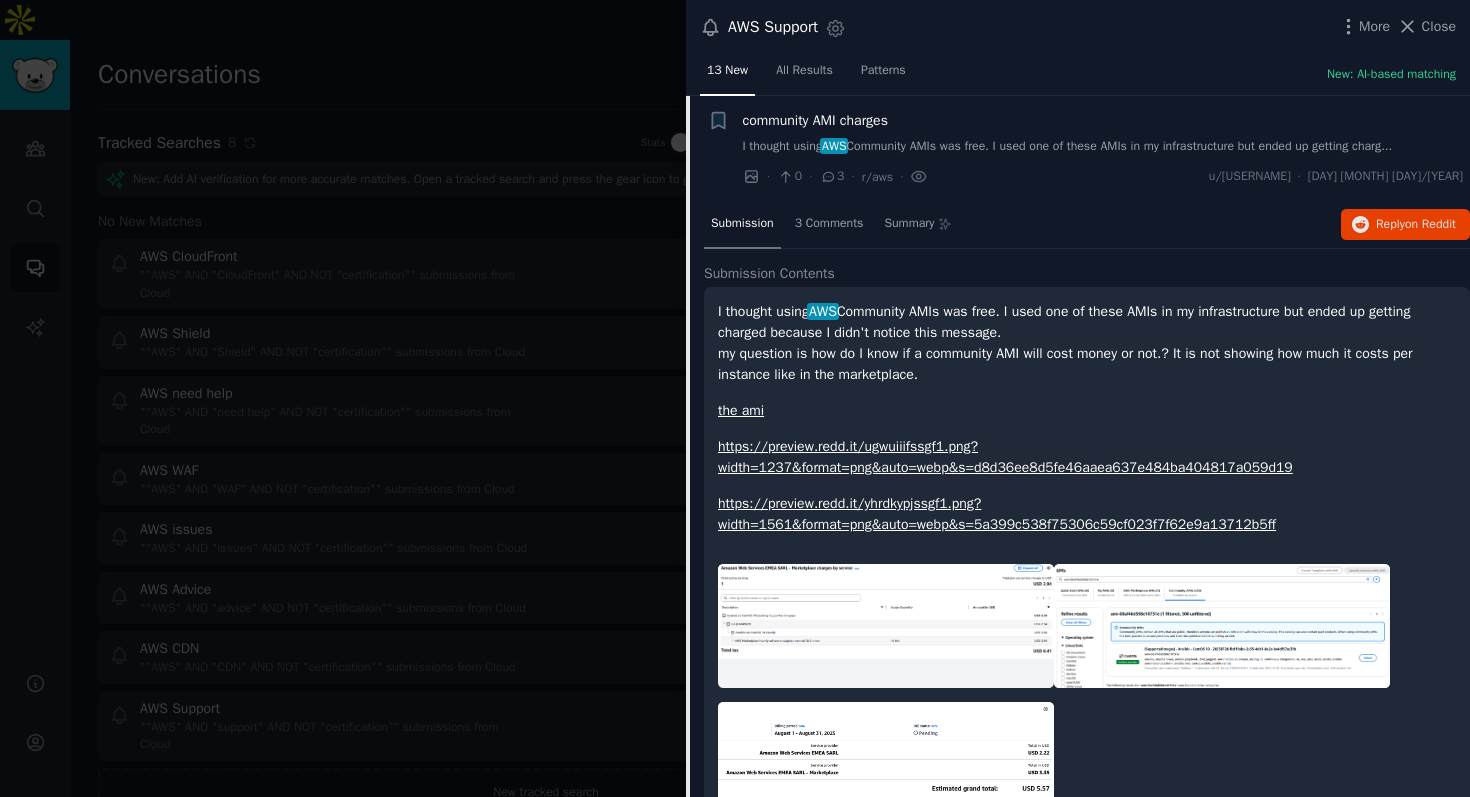 click on "I thought using  AWS  Community AMIs was free. I used one of these AMIs in my infrastructure but ended up getting charg..." at bounding box center (1103, 147) 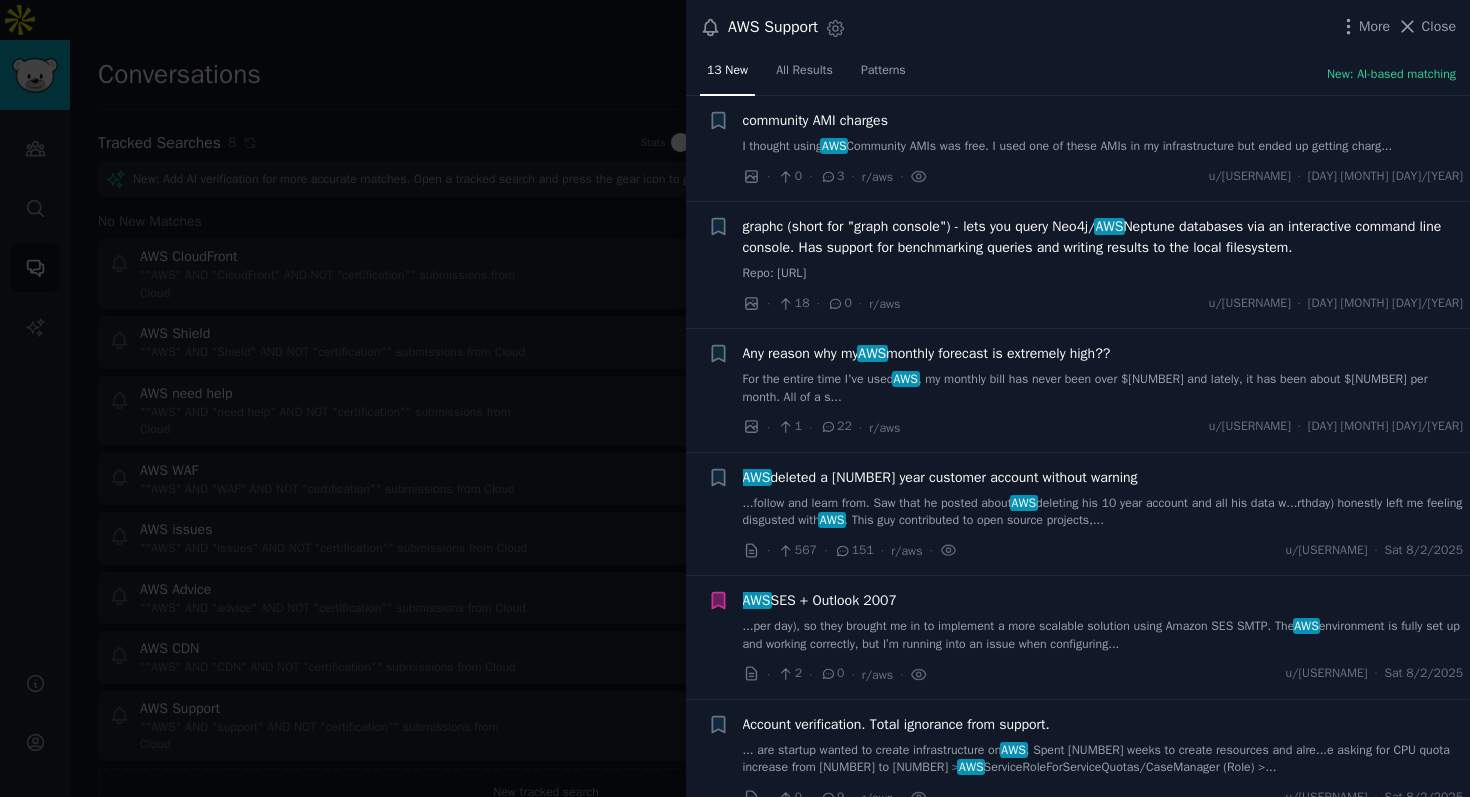 click on "graphc (short for "graph console") - lets you query Neo4j/ AWS Neptune databases via an interactive command line console. Has support for benchmarking queries and writing results to the local filesystem." at bounding box center [1103, 237] 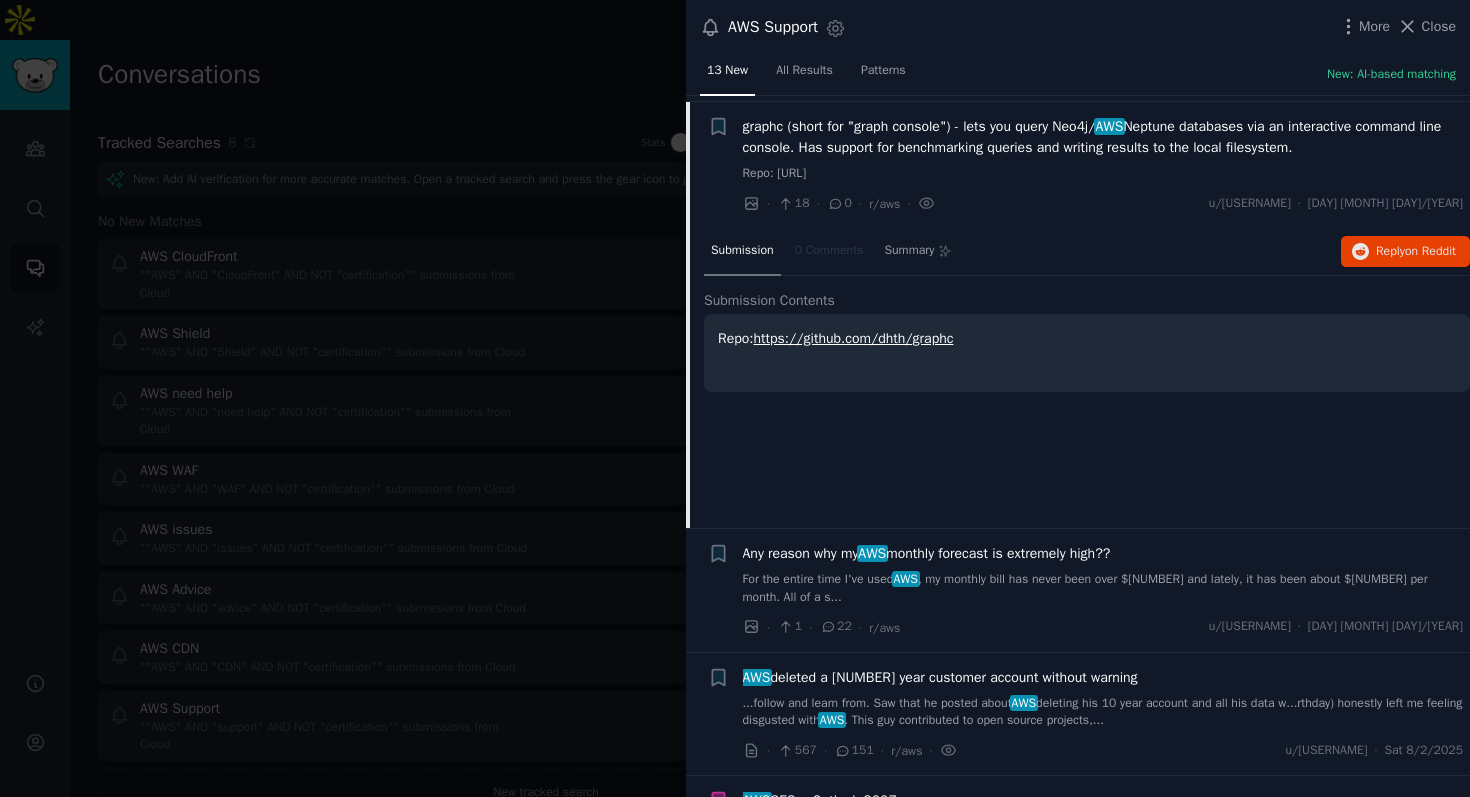 scroll, scrollTop: 137, scrollLeft: 0, axis: vertical 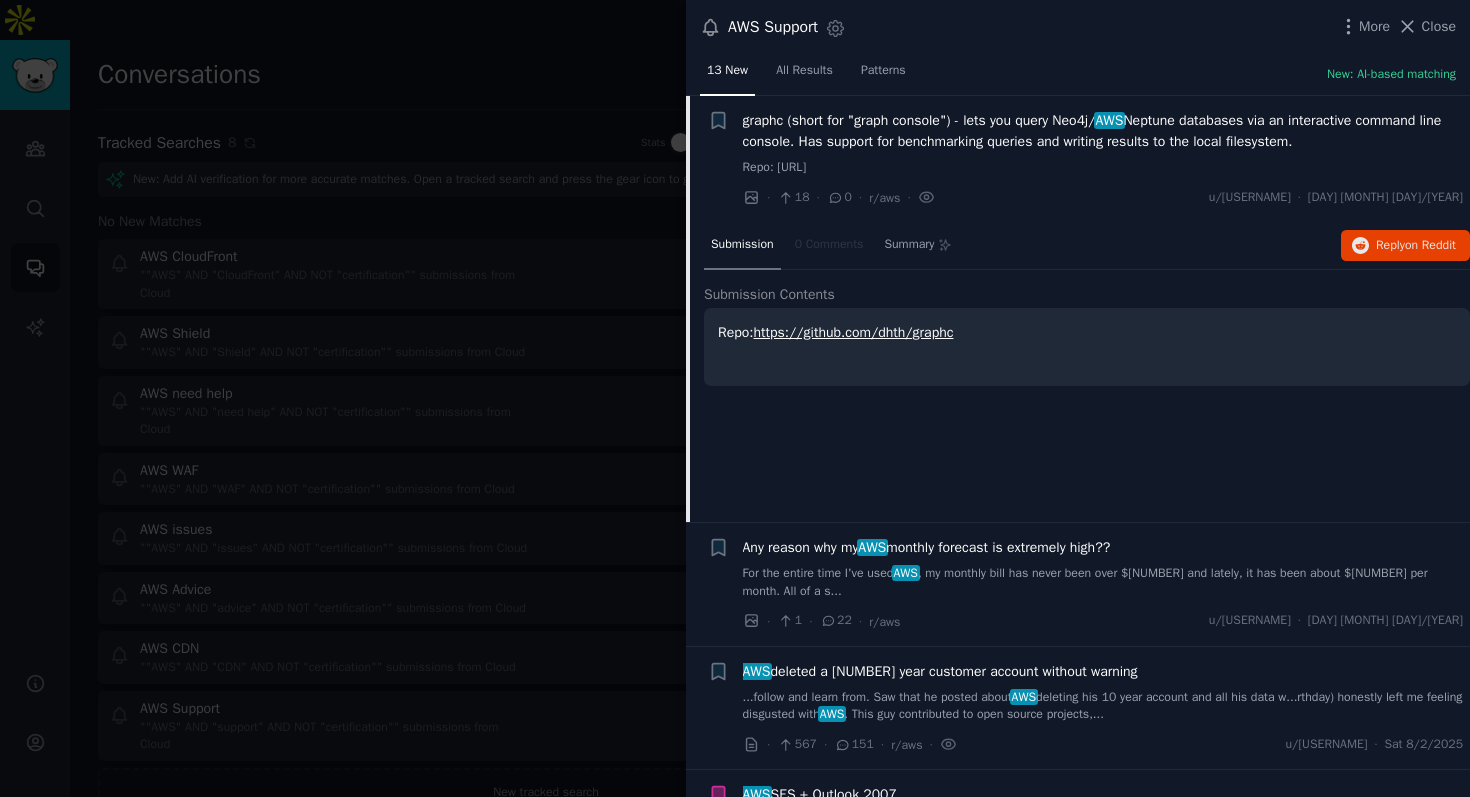 click on "+ graphc (short for "graph console") - lets you query Neo4j/ AWS  Neptune databases via an interactive command line console. Has support for benchmarking queries and writing results to the local filesystem. Repo: [URL] · [NUMBER] · [NUMBER] · r/aws · u/[USERNAME] · [DAY] [MONTH] [DAY]/[YEAR] Submission [NUMBER] Comments Summary Reply  on Reddit Submission Contents Repo:  [URL]" at bounding box center [1078, 309] 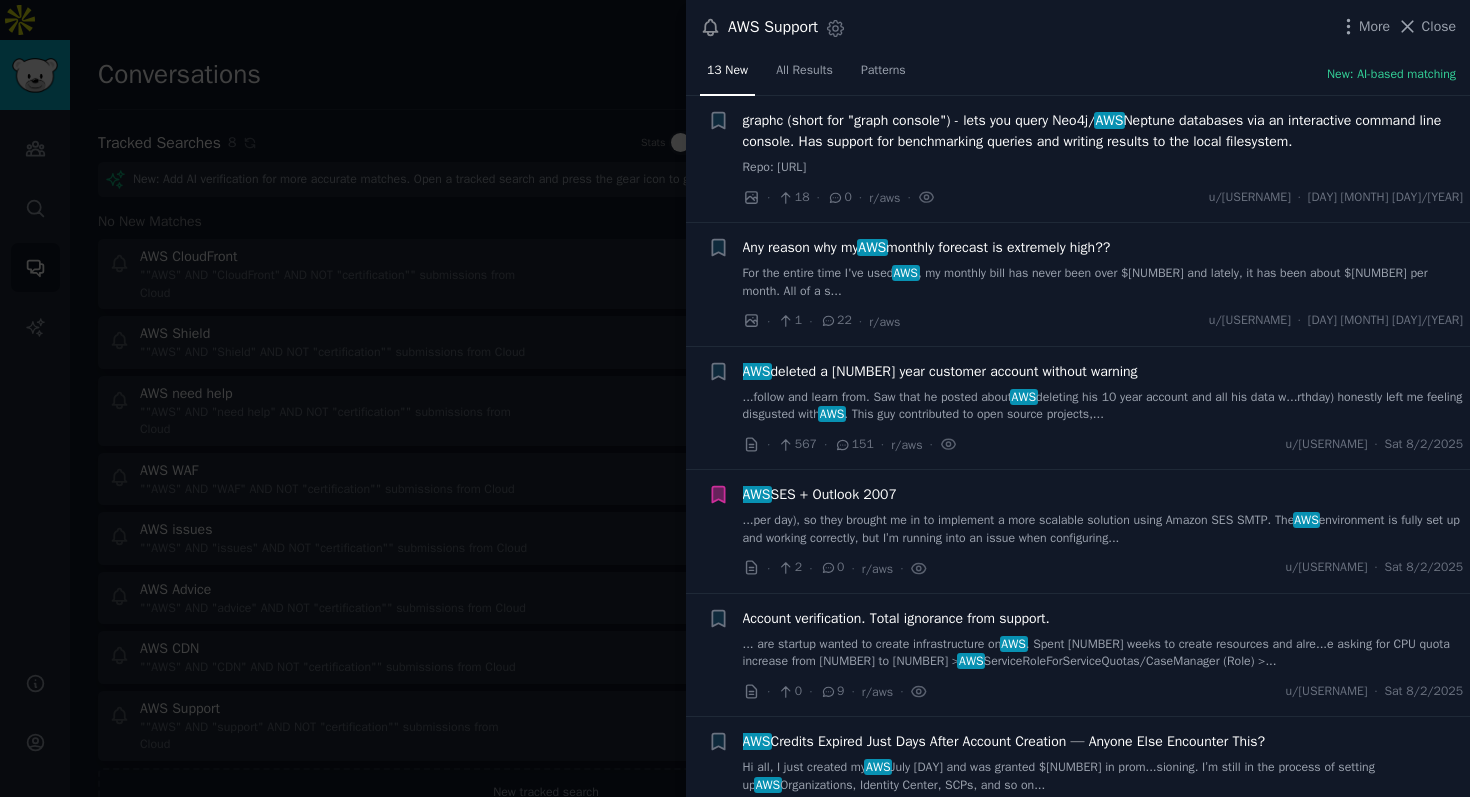 click on "Any reason why my AWS monthly forecast is extremely high??" at bounding box center [927, 247] 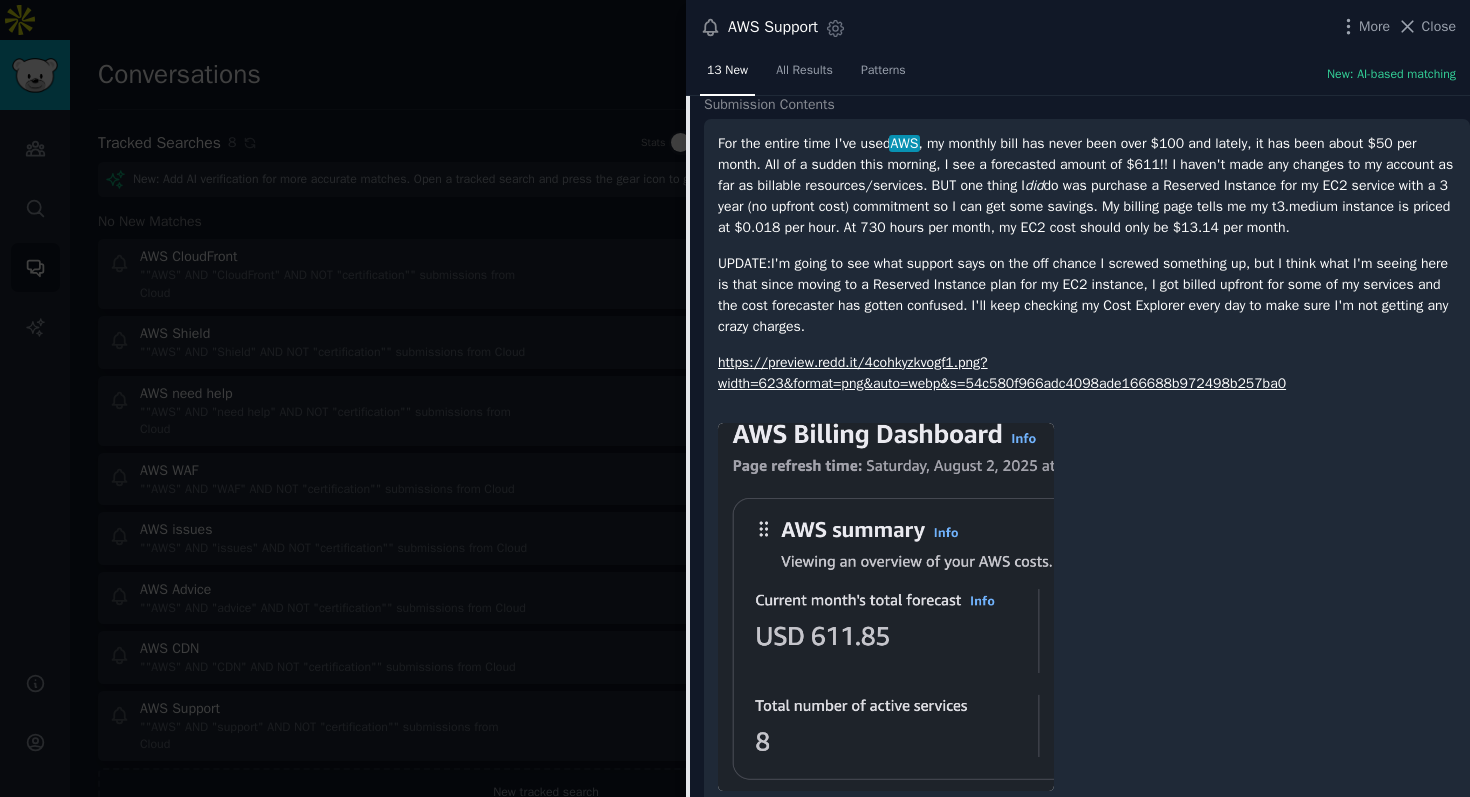 scroll, scrollTop: 347, scrollLeft: 0, axis: vertical 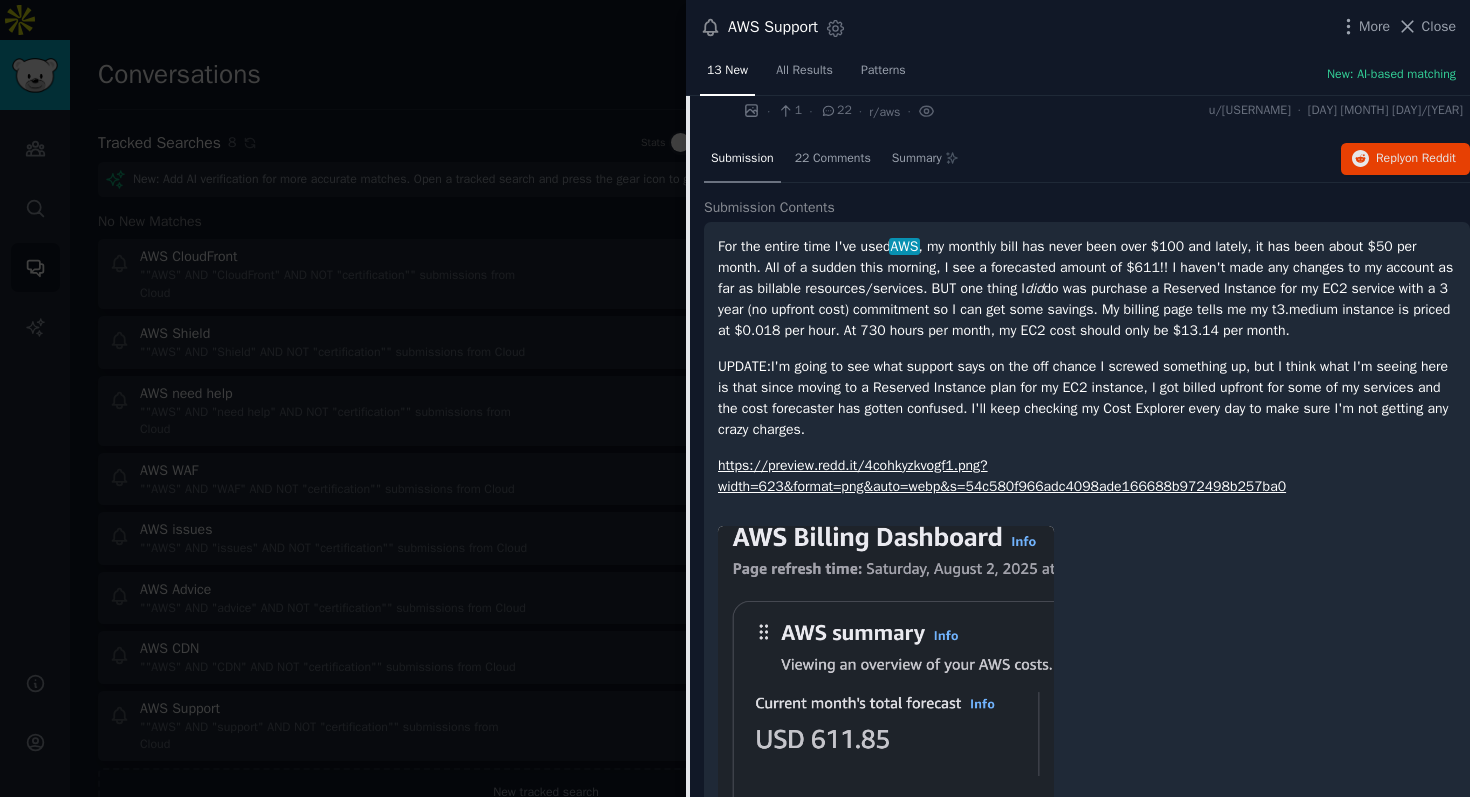 click on "For the entire time I've used  AWS , my monthly bill has never been over $100 and lately, it has been about $50 per month. All of a sudden this morning, I see a forecasted amount of $611!! I haven't made any changes to my account as far as billable resources/services. BUT one thing I  did  do was purchase a Reserved Instance for my EC2 service with a [NUMBER] year (no upfront cost) commitment so I can get some savings. My billing page tells me my t3.medium instance is priced at $0.018 per hour. At [NUMBER] hours per month, my EC2 cost should only be $13.14 per month." at bounding box center (1087, 288) 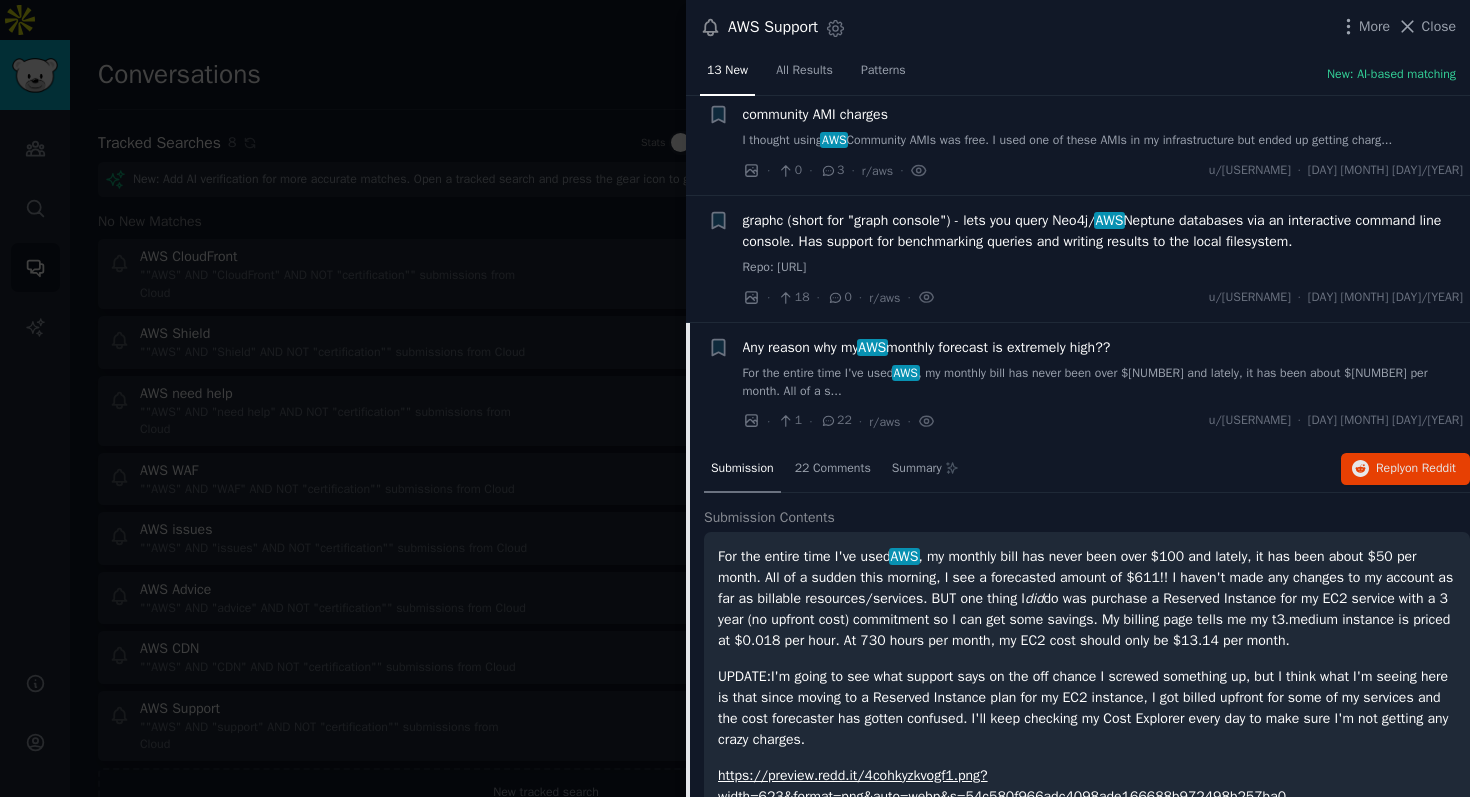 scroll, scrollTop: 26, scrollLeft: 0, axis: vertical 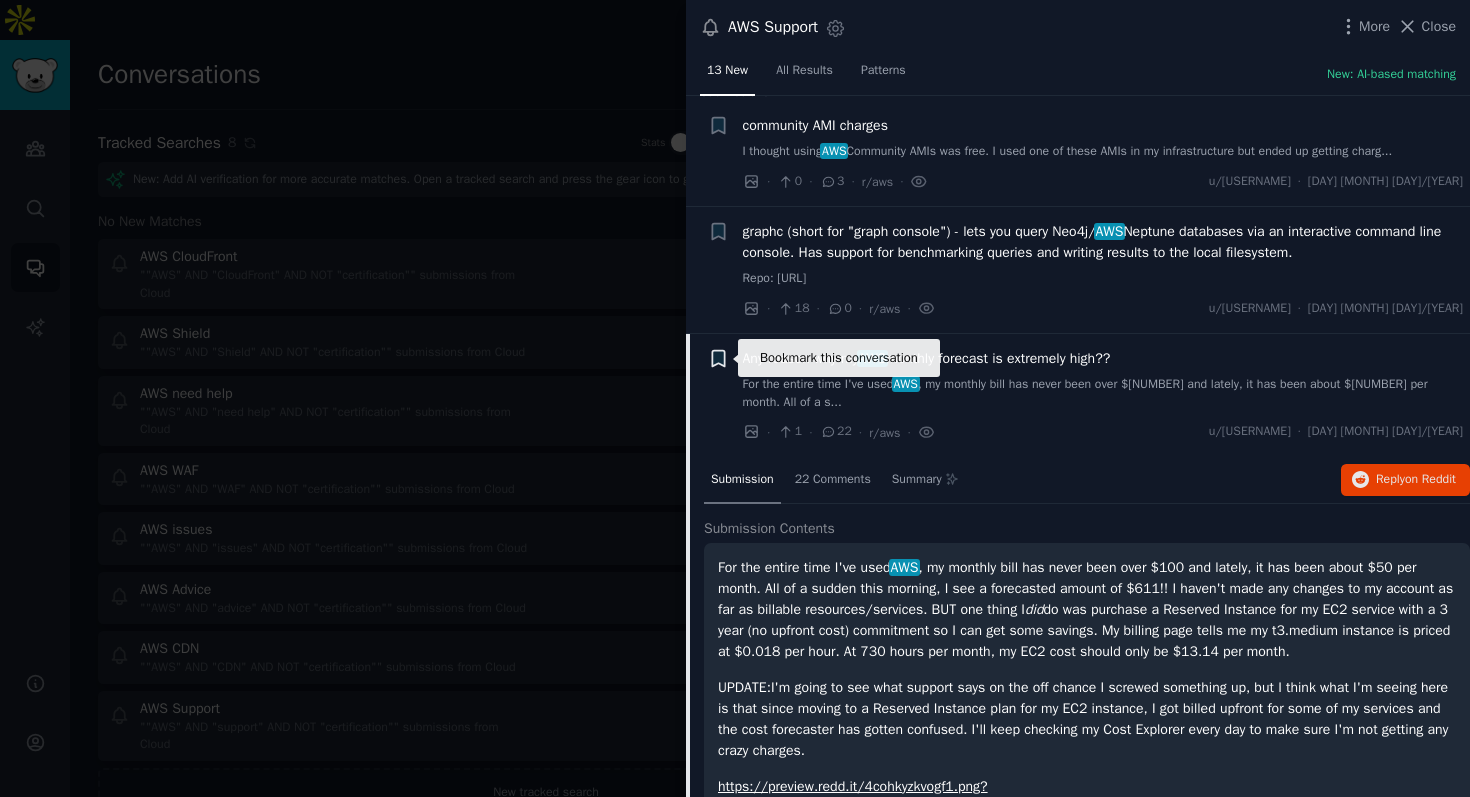 click 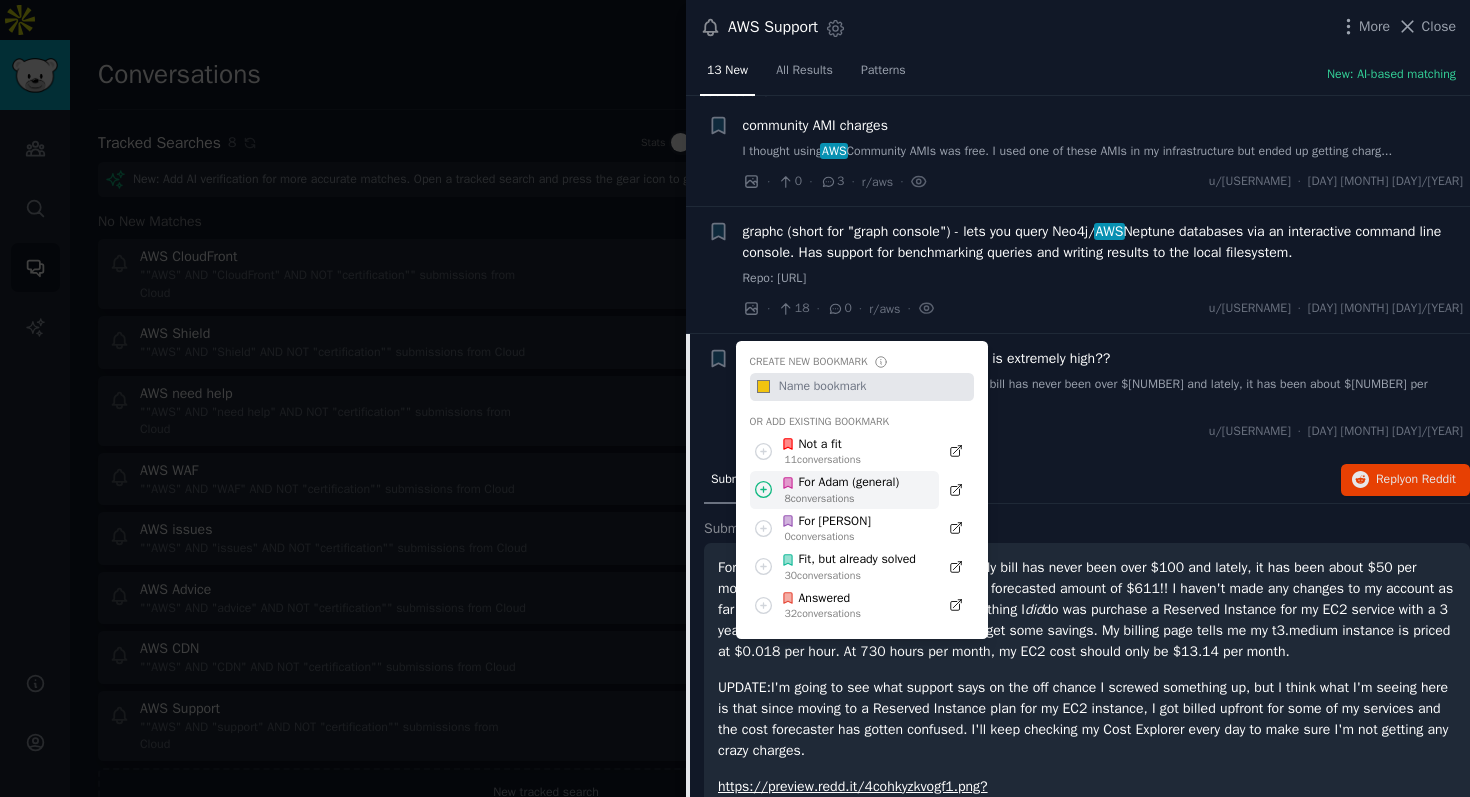 click on "For Adam (general)" at bounding box center [840, 483] 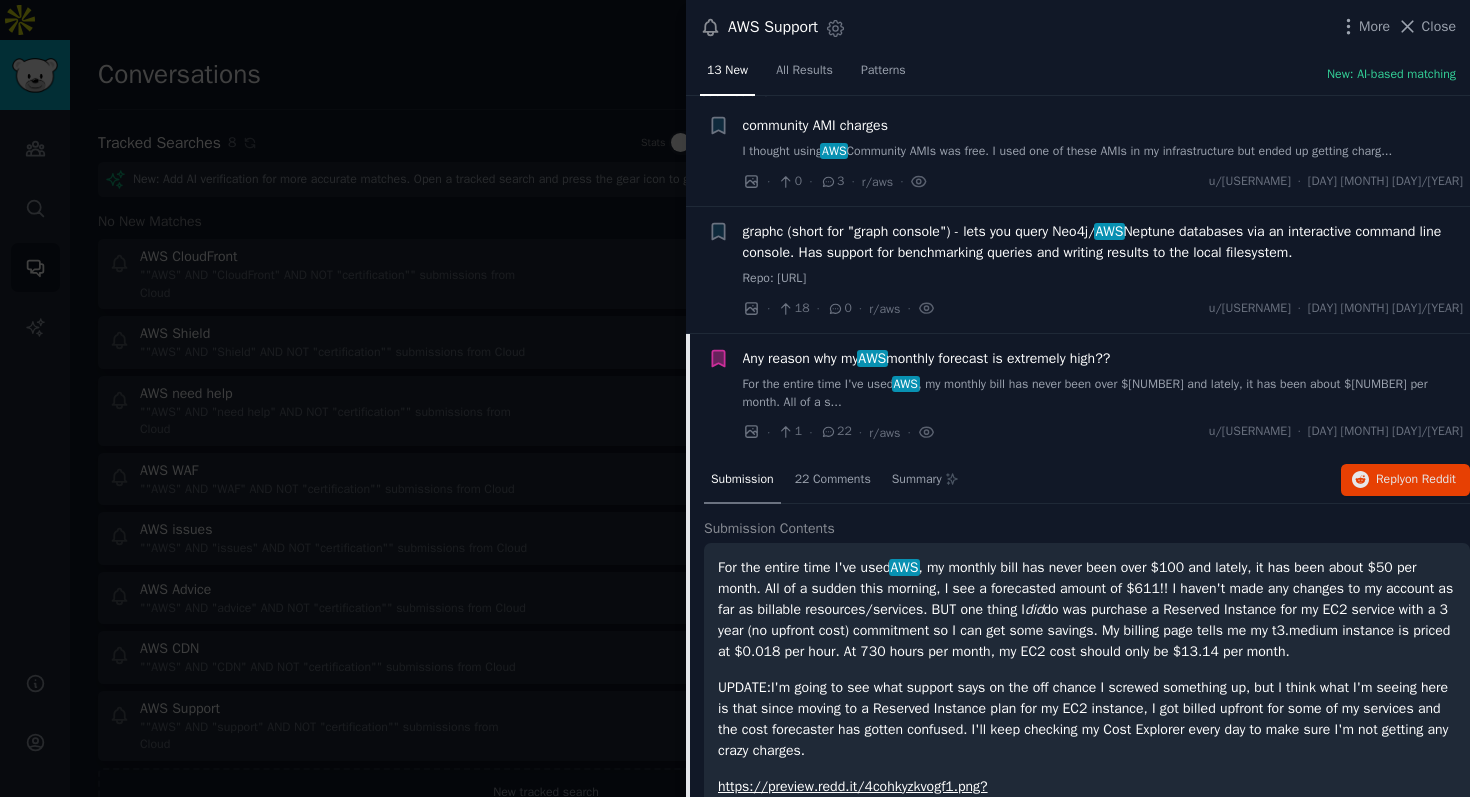 click at bounding box center (735, 398) 